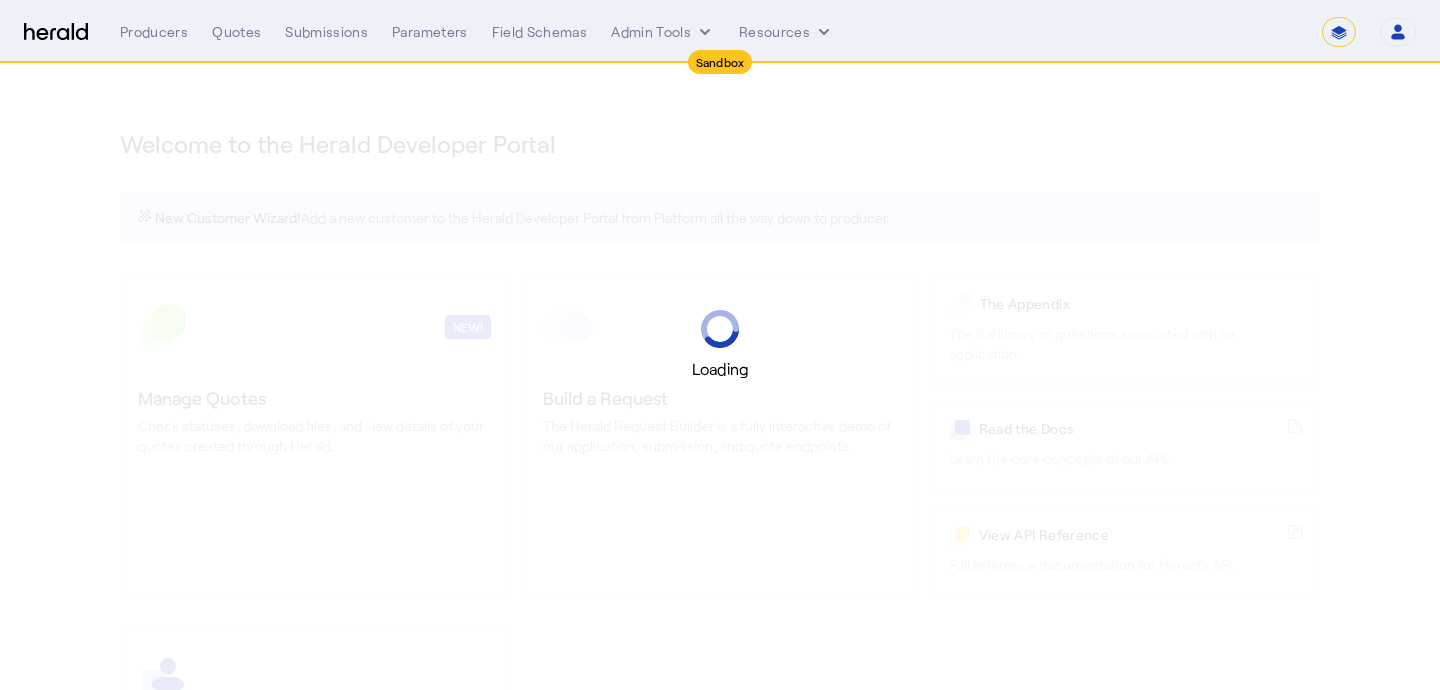 select on "*******" 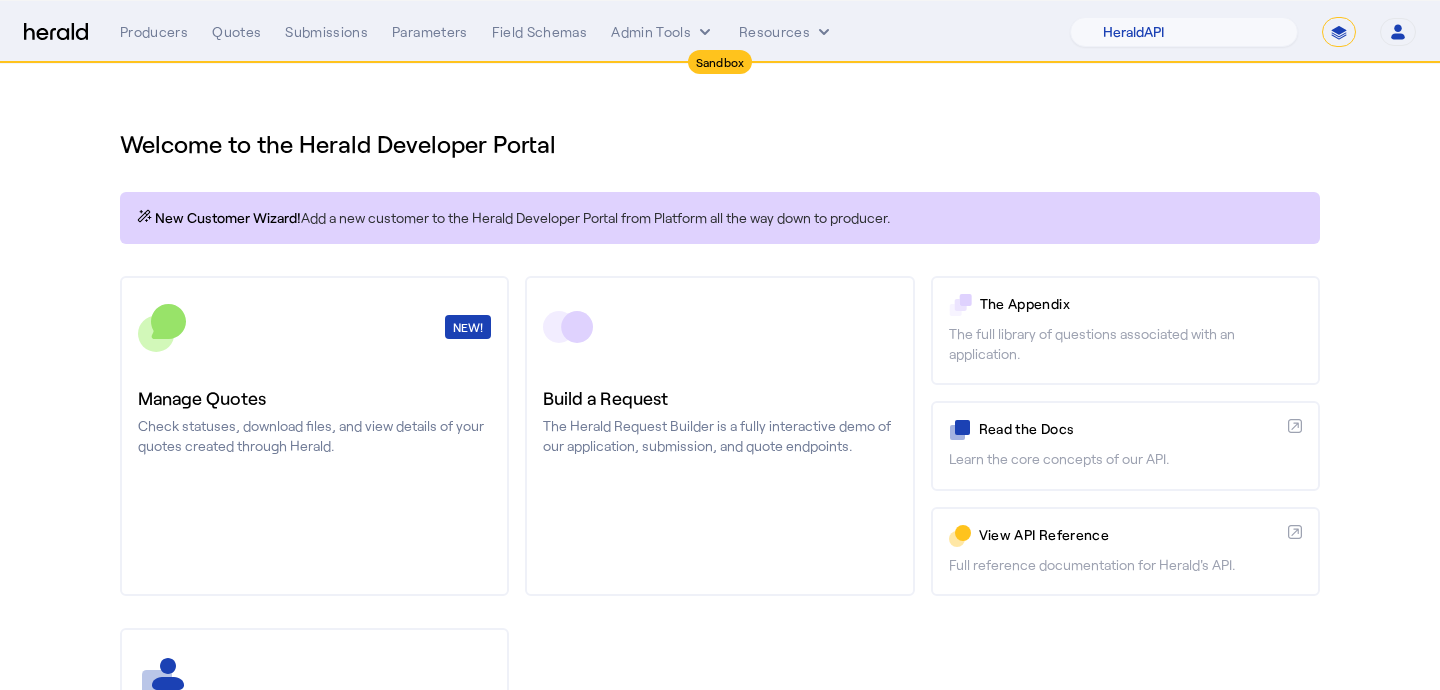 click on "**********" at bounding box center [1339, 32] 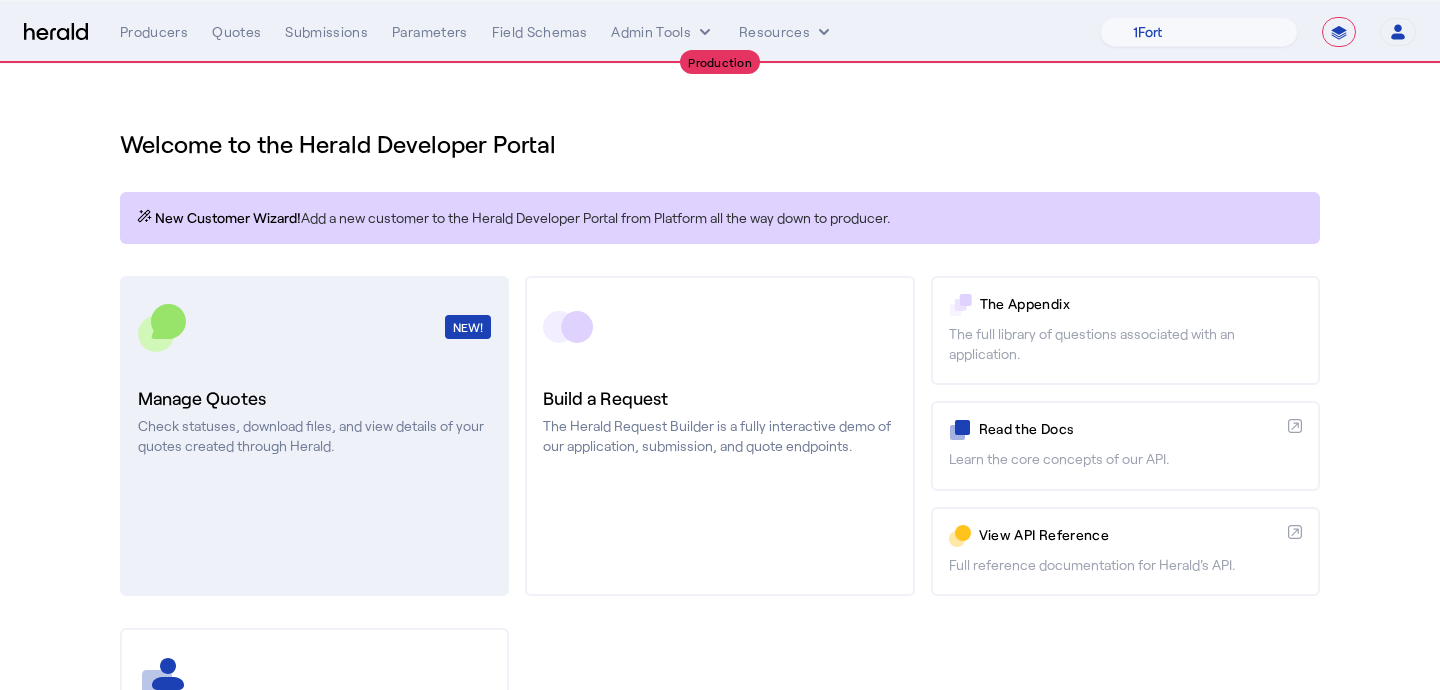click on "NEW!  Manage Quotes  Check statuses, download files, and view details of your quotes created through Herald." 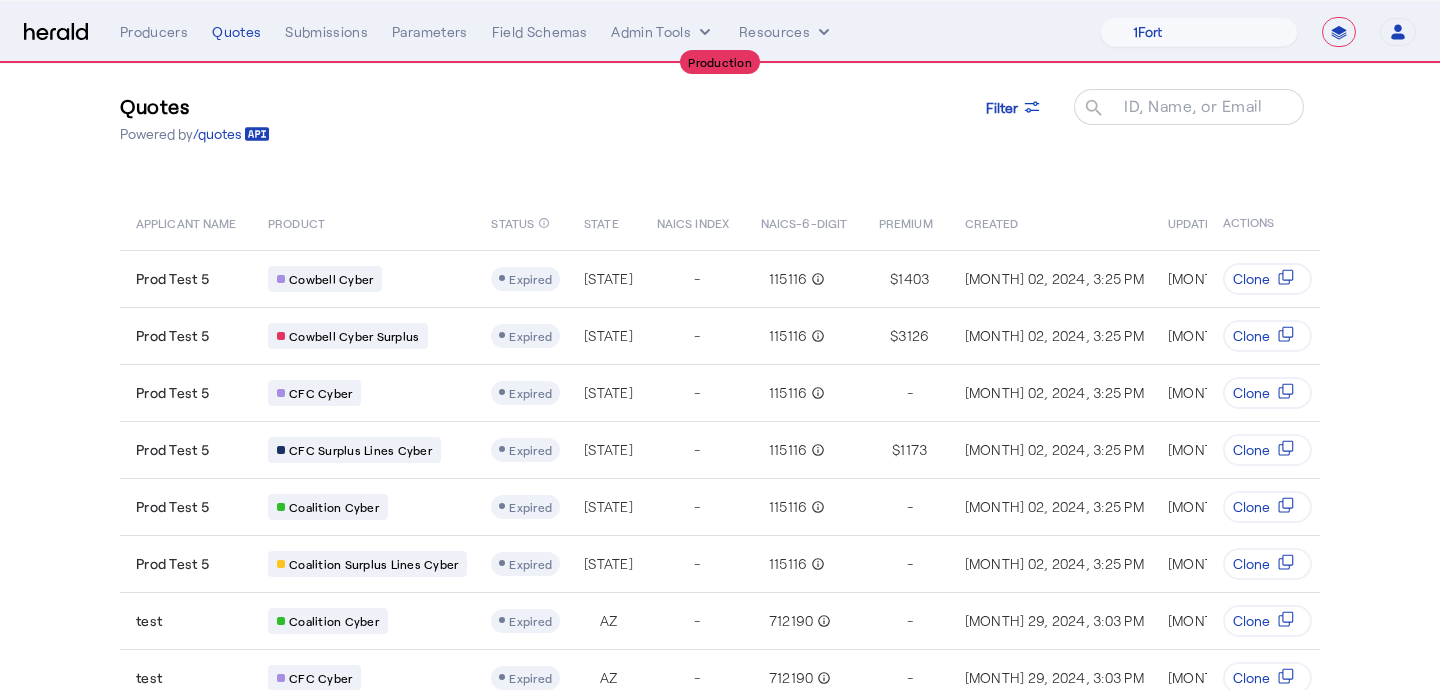 scroll, scrollTop: 0, scrollLeft: 0, axis: both 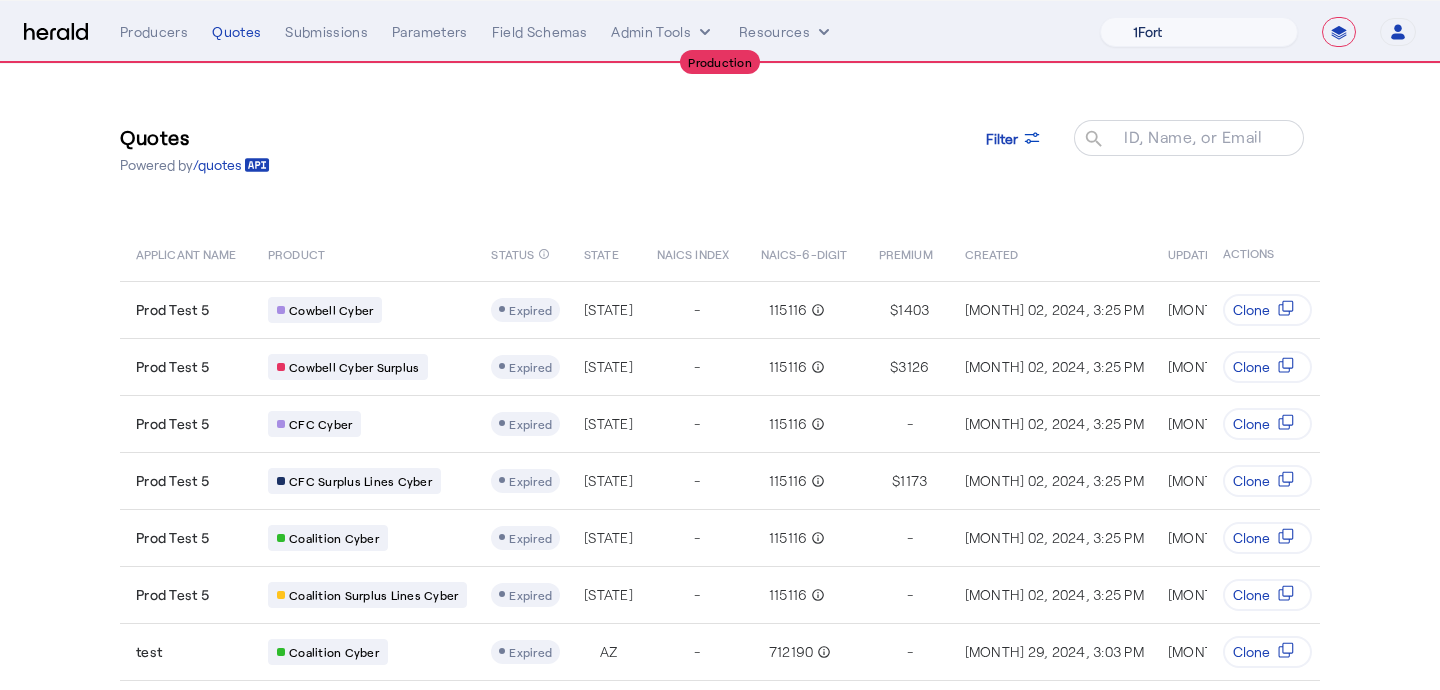 click on "1Fort   Billy   BindHQ   Bunker   CRC   Campus Coverage   Citadel   Fifthwall   Flow Specialty (Capitola)   Founder Shield   Growthmill   HIB Marketplace   HeraldAPI   Layr   Limit   Marsh   QuoteWell   Sayata Labs   Semsee   Stere   USI   Vouch   Zywave" at bounding box center (1199, 32) 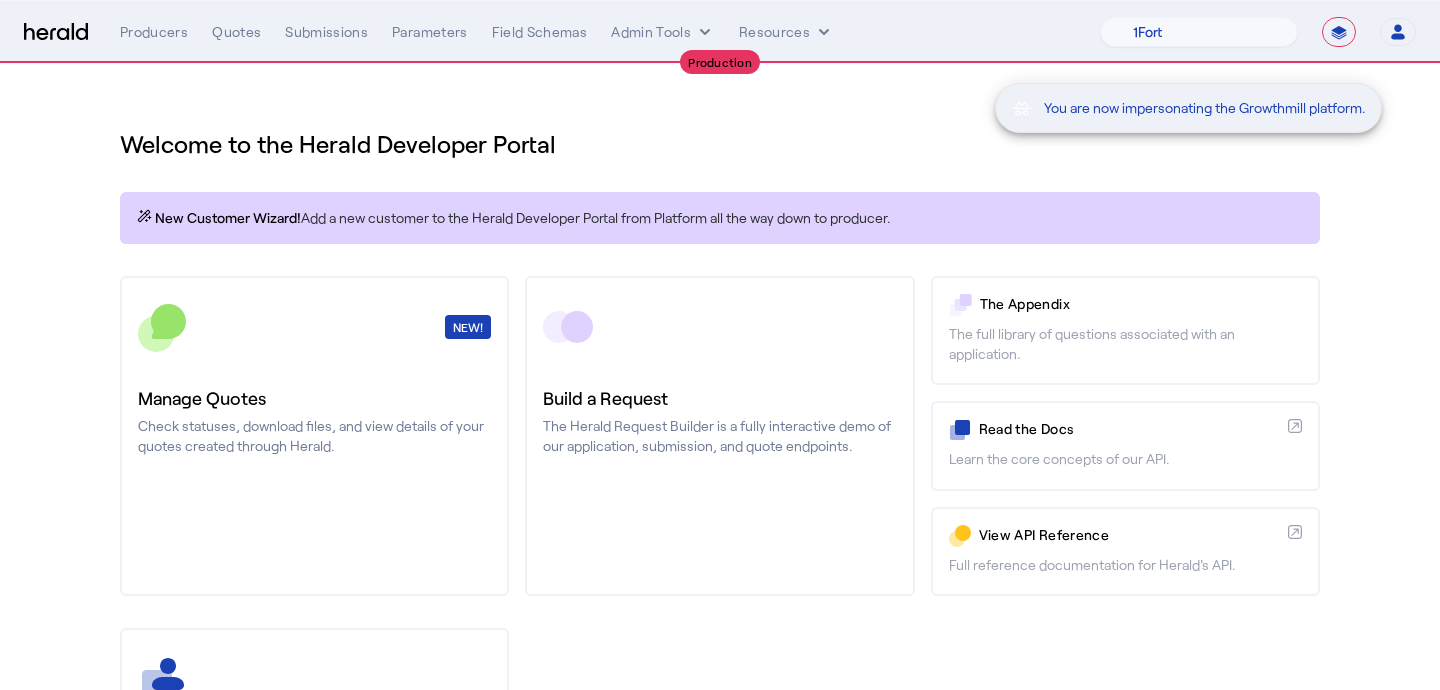 click on "You are now impersonating the Growthmill platform." at bounding box center (720, 345) 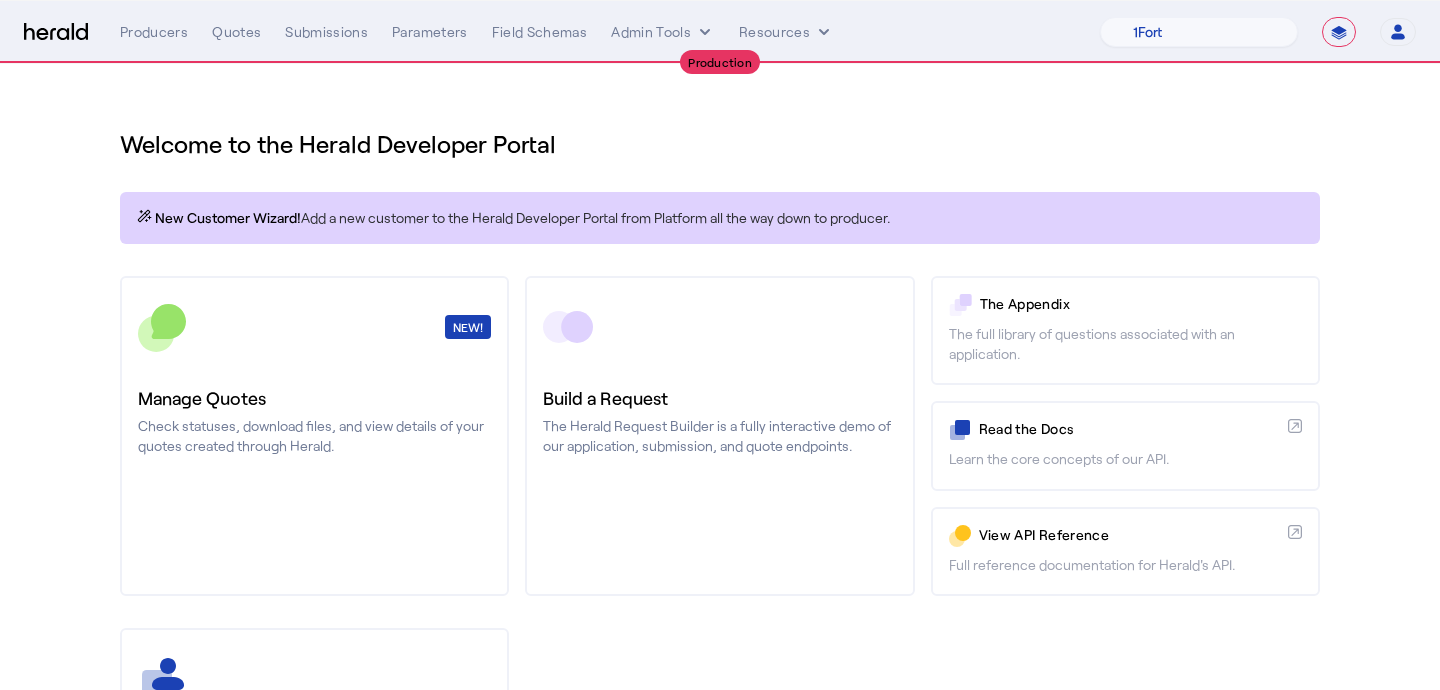 click on "Check statuses, download files, and view details of your quotes created through Herald." 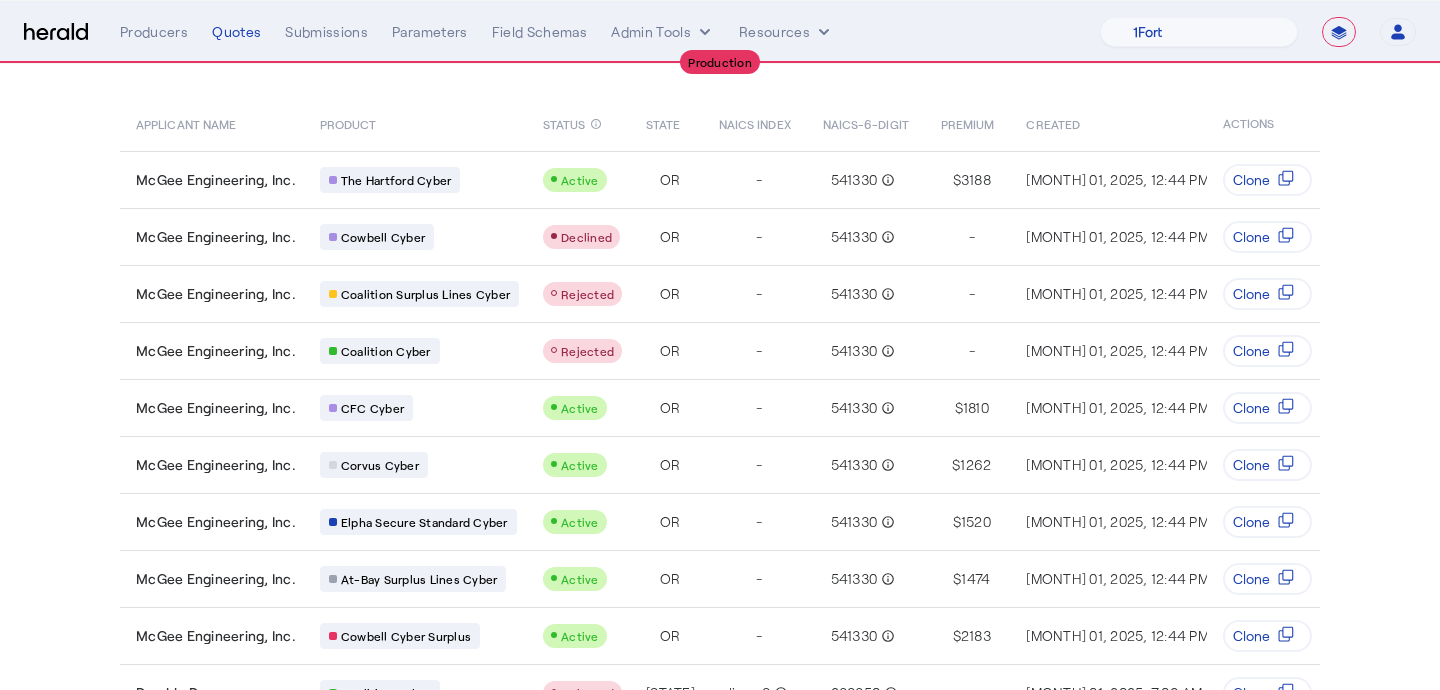 scroll, scrollTop: 0, scrollLeft: 0, axis: both 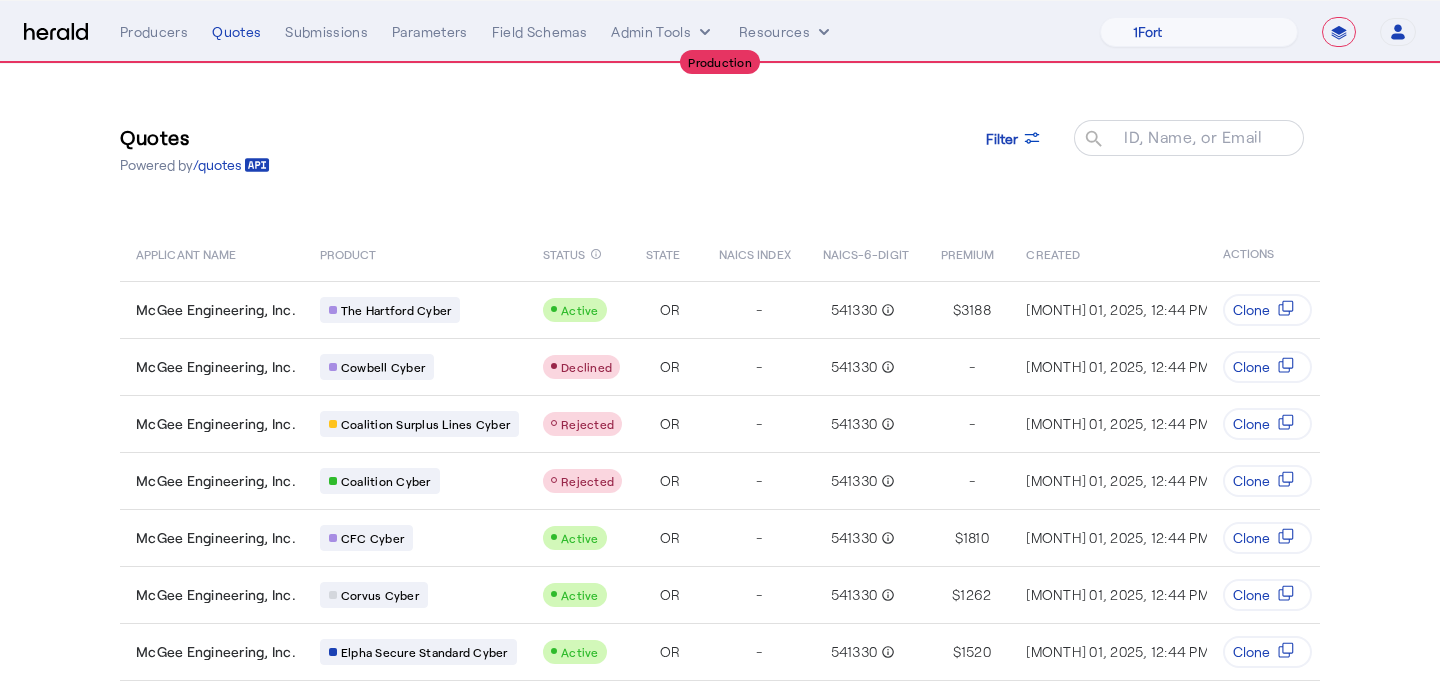 click on "**********" at bounding box center [720, 32] 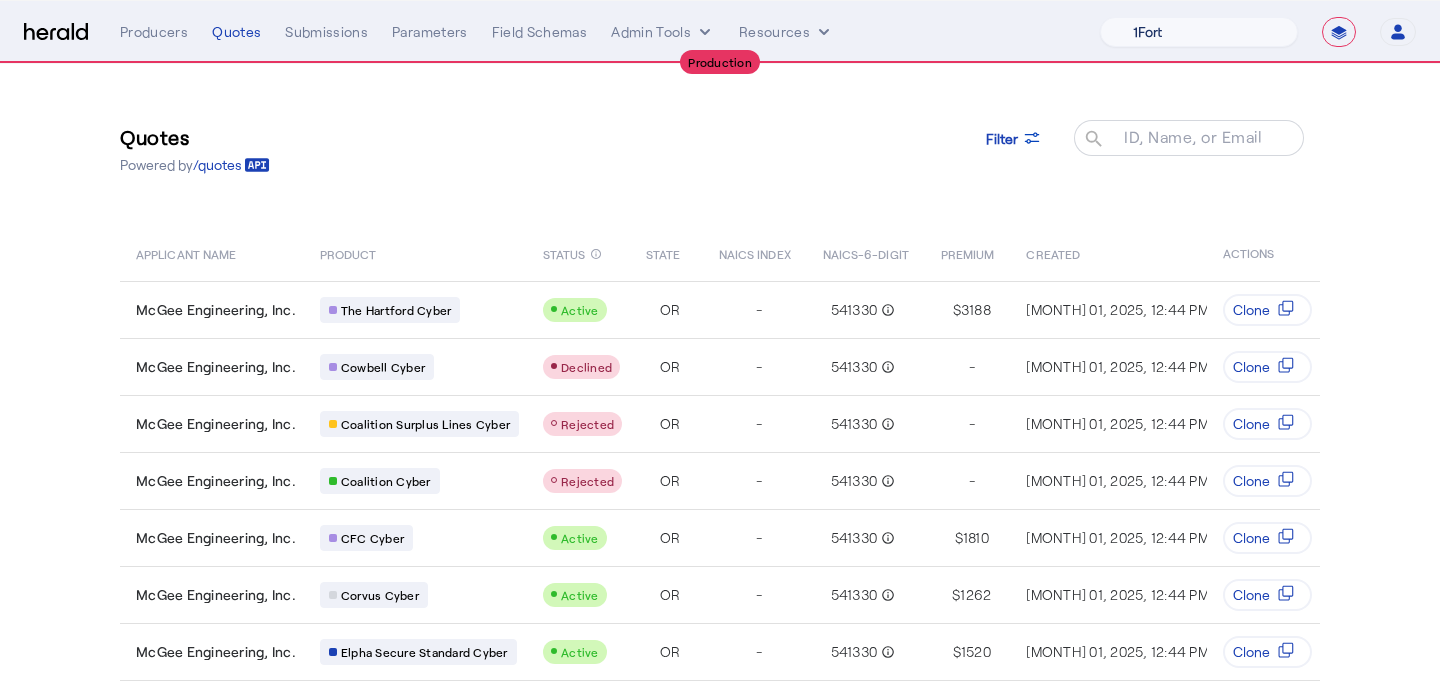 click on "1Fort   Billy   BindHQ   Bunker   CRC   Campus Coverage   Citadel   Fifthwall   Flow Specialty (Capitola)   Founder Shield   Growthmill   HIB Marketplace   HeraldAPI   Layr   Limit   Marsh   QuoteWell   Sayata Labs   Semsee   Stere   USI   Vouch   Zywave" at bounding box center (1199, 32) 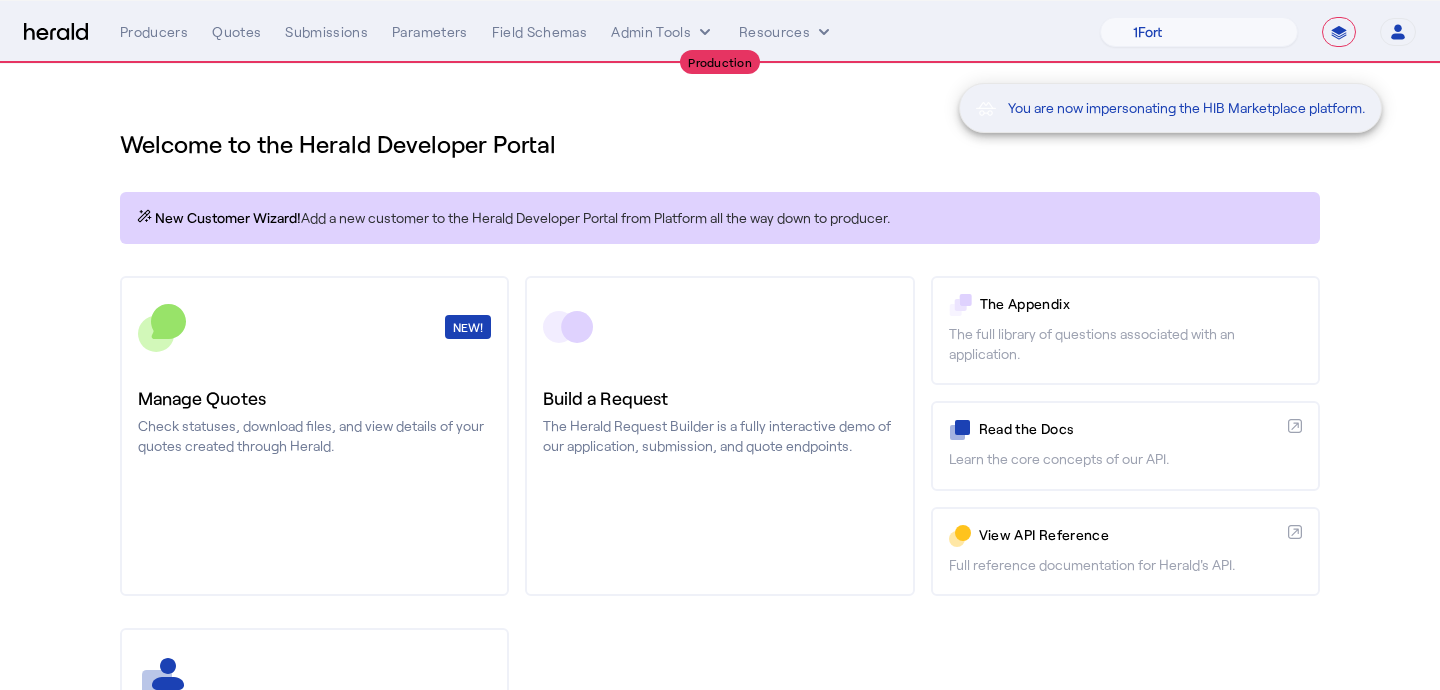 click on "You are now impersonating the HIB Marketplace platform." at bounding box center [720, 345] 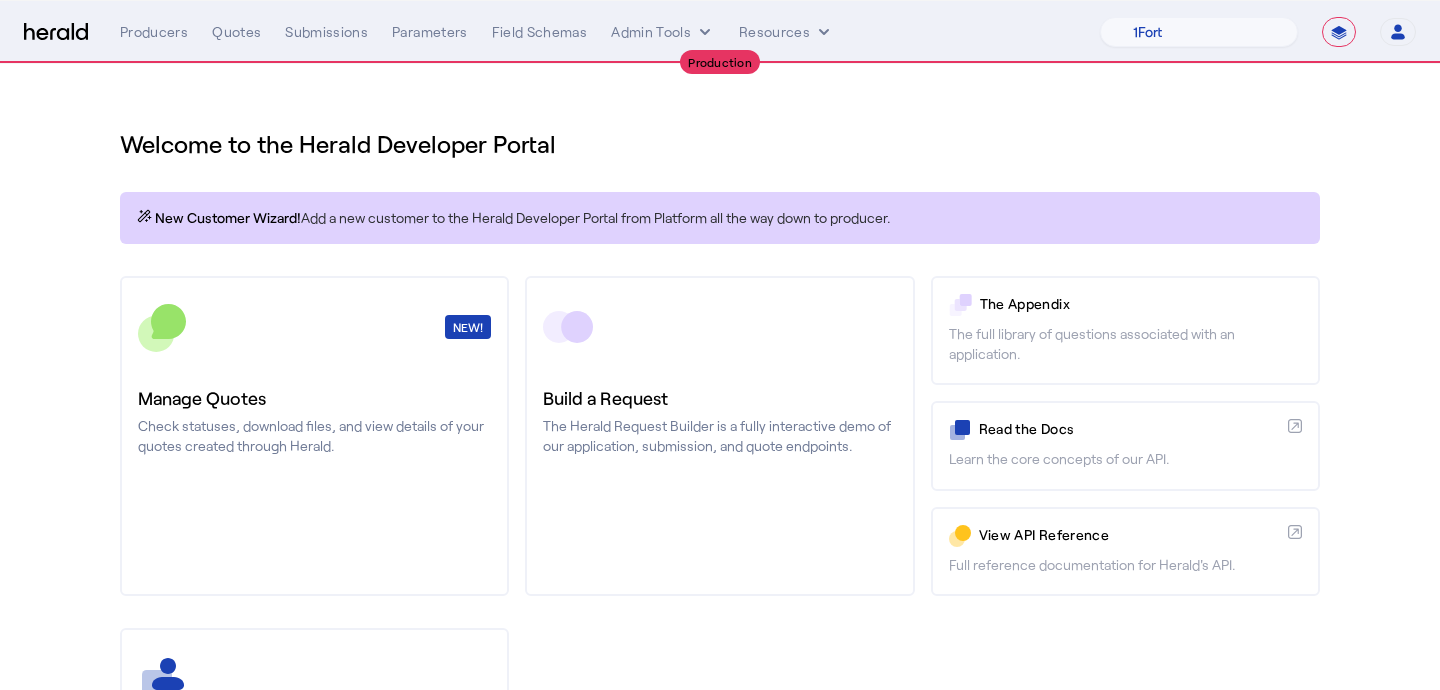 click on "NEW!  Manage Quotes  Check statuses, download files, and view details of your quotes created through Herald." 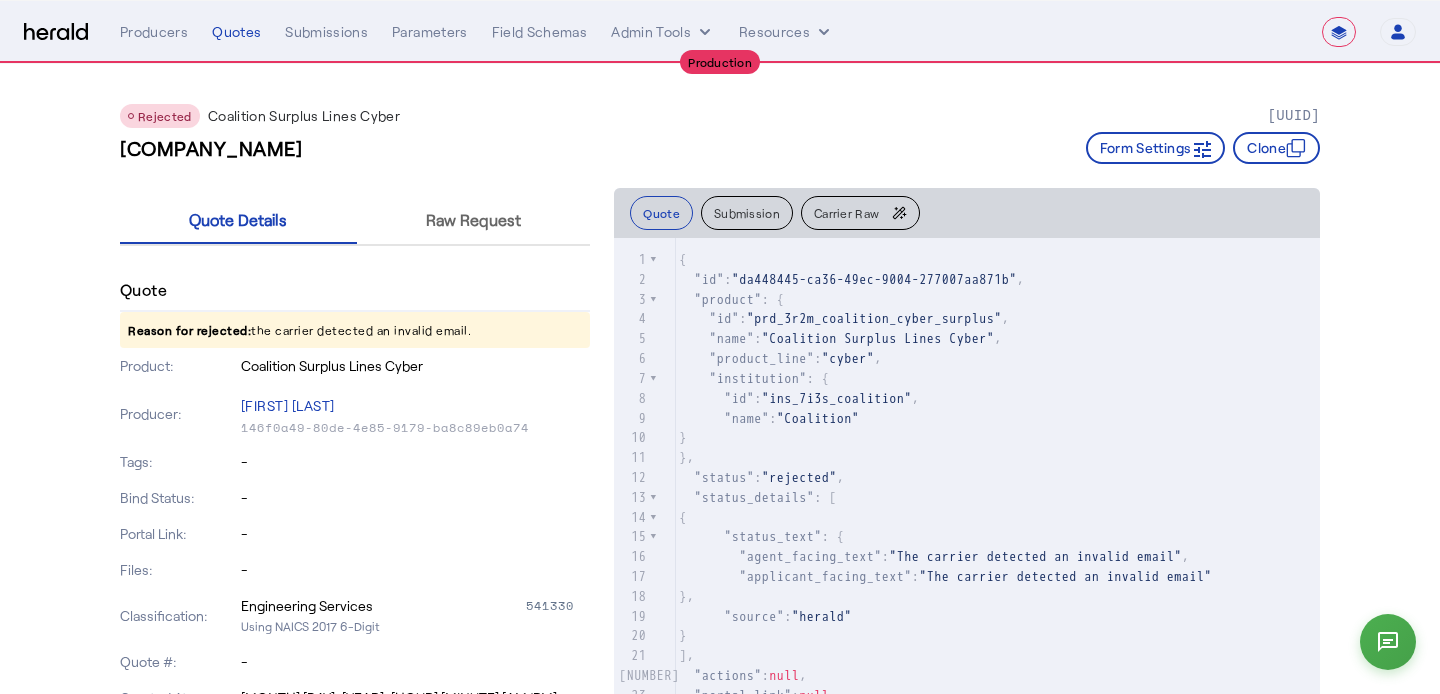 select on "**********" 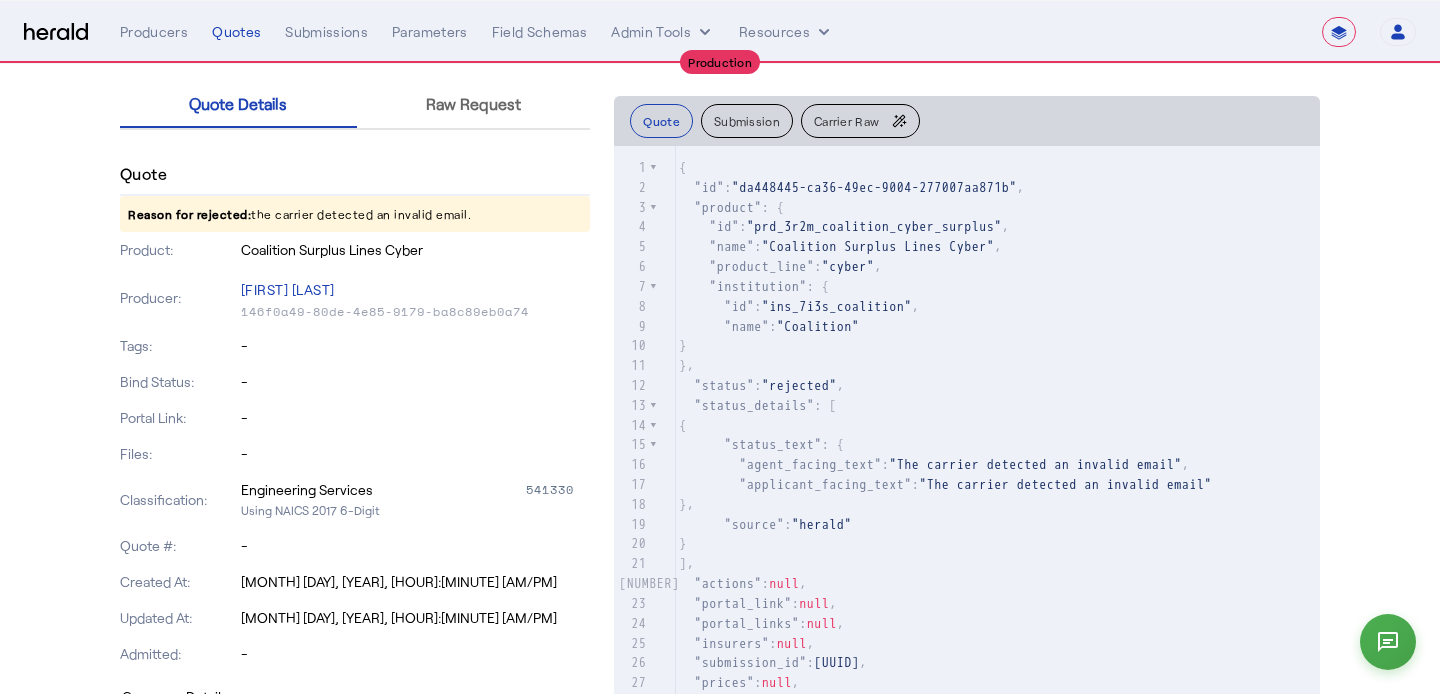 scroll, scrollTop: 242, scrollLeft: 0, axis: vertical 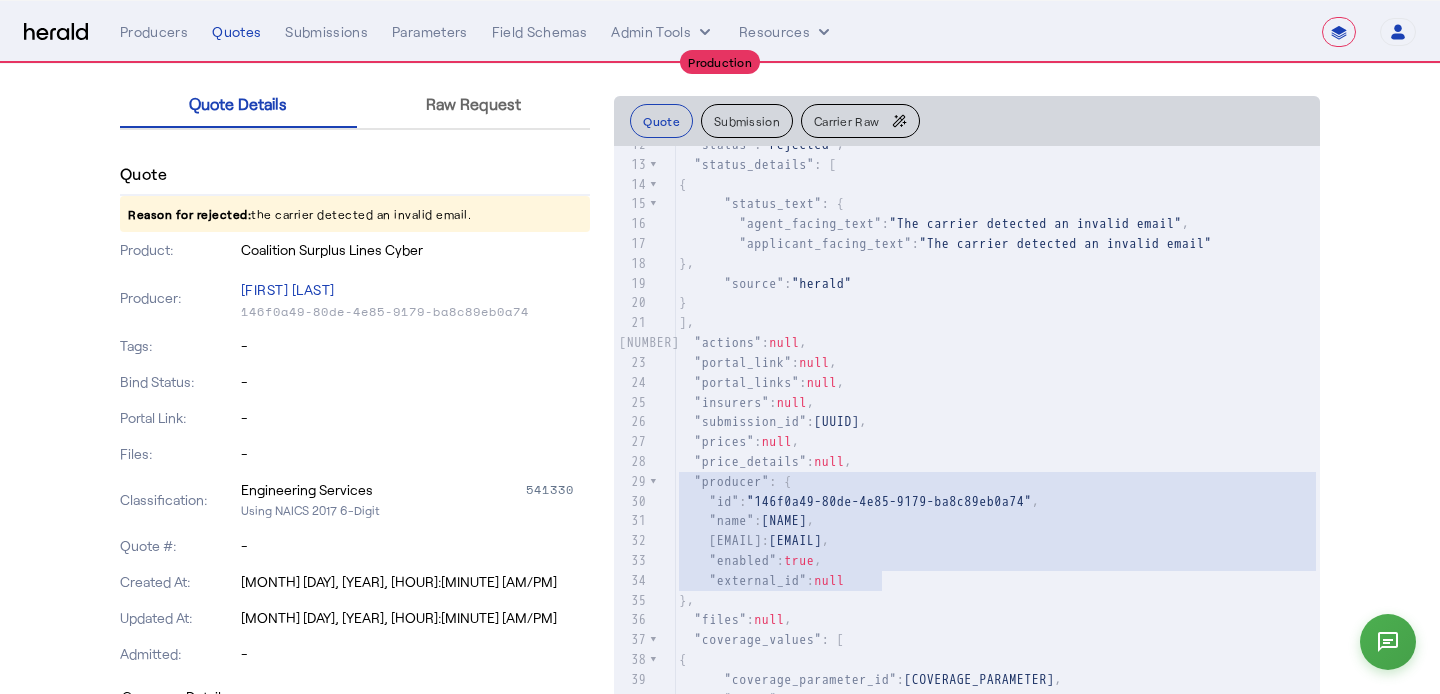 type 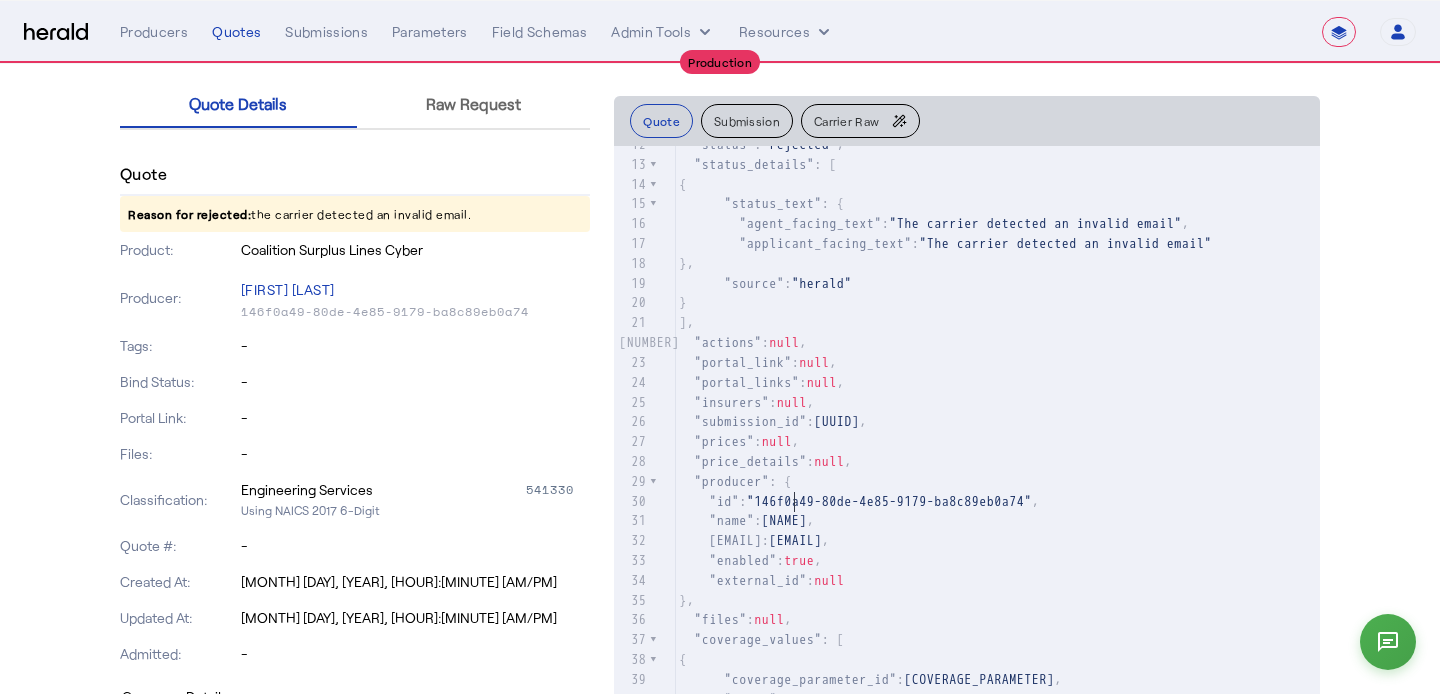 click on ""id" :  "146f0a49-80de-4e85-9179-ba8c89eb0a74" ," 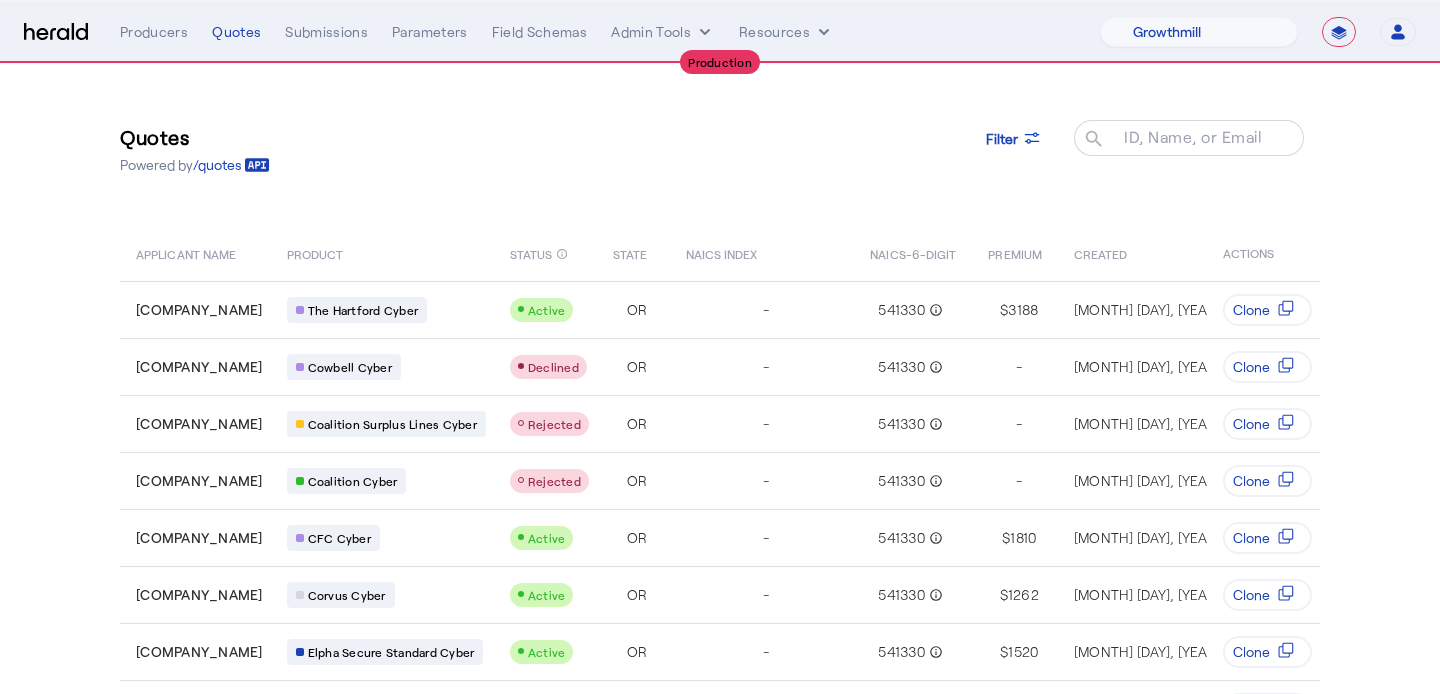 select on "pfm_z9k1_growthmill" 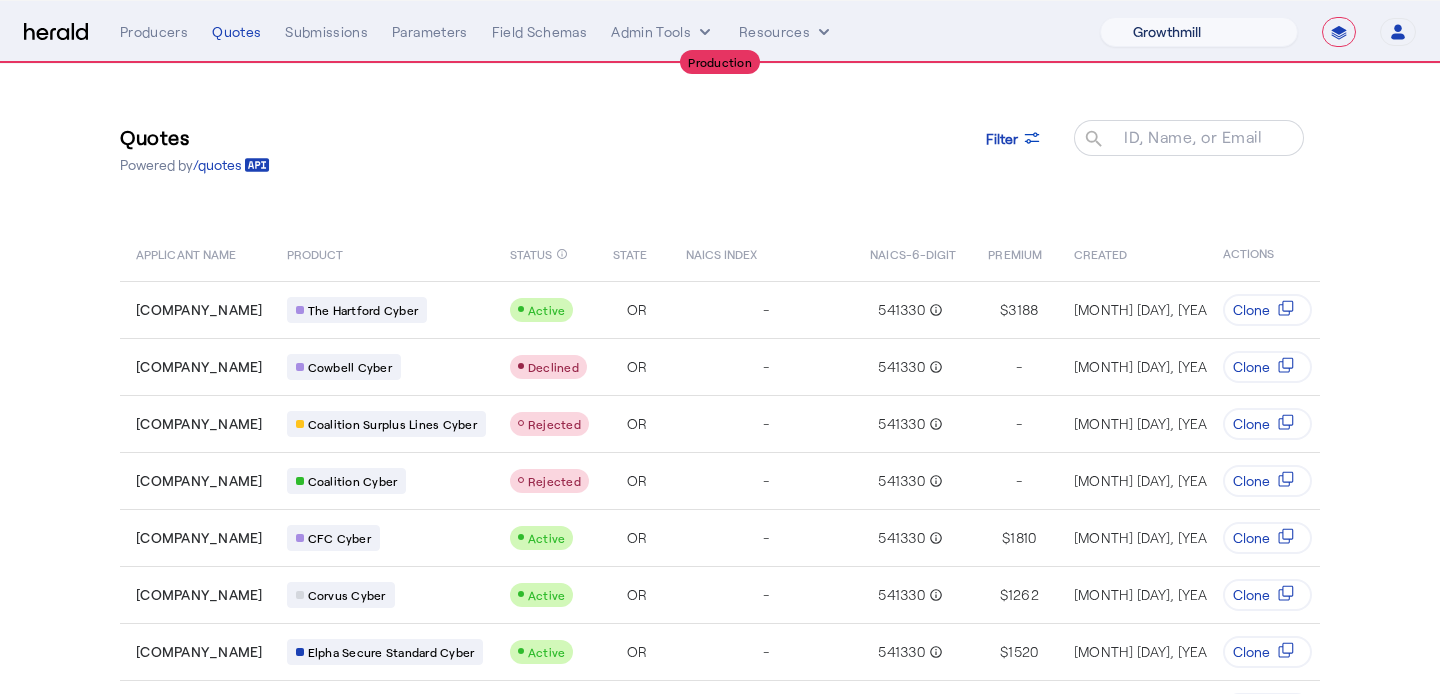 scroll, scrollTop: 28, scrollLeft: 0, axis: vertical 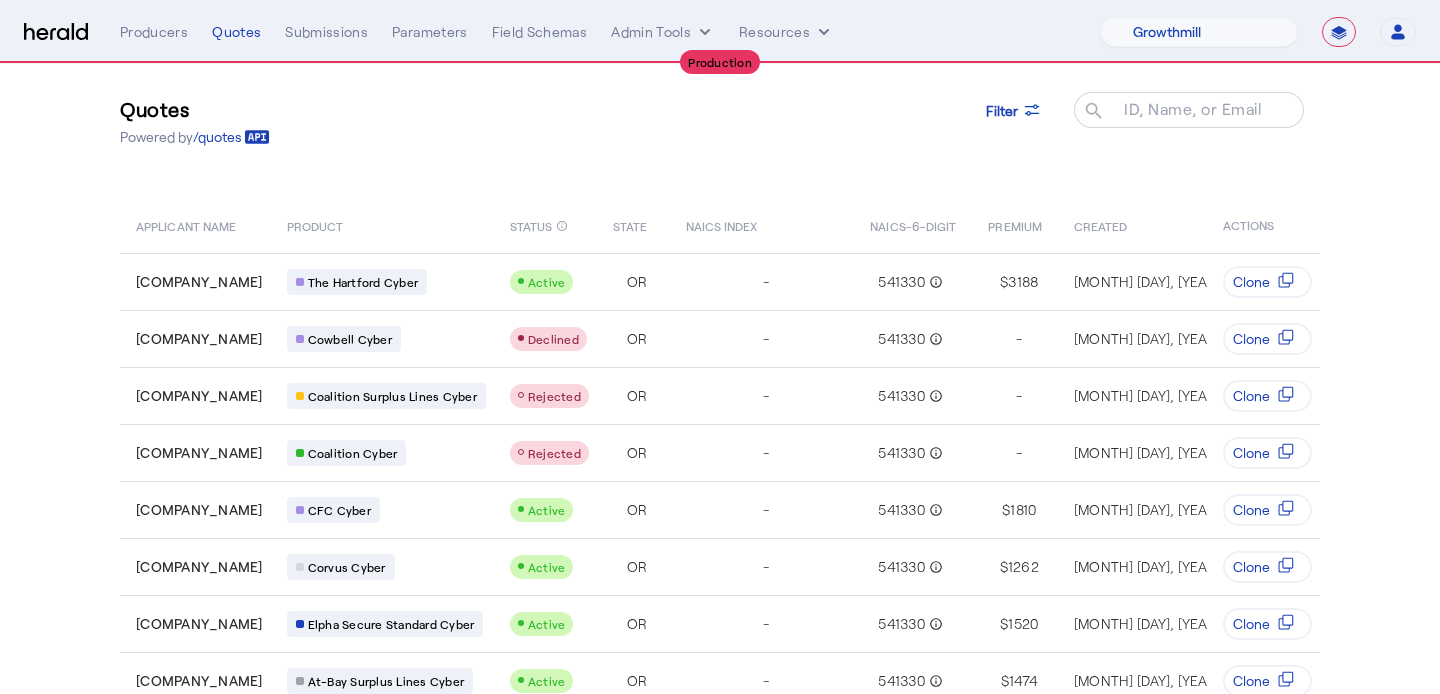 click on "**********" at bounding box center (1339, 32) 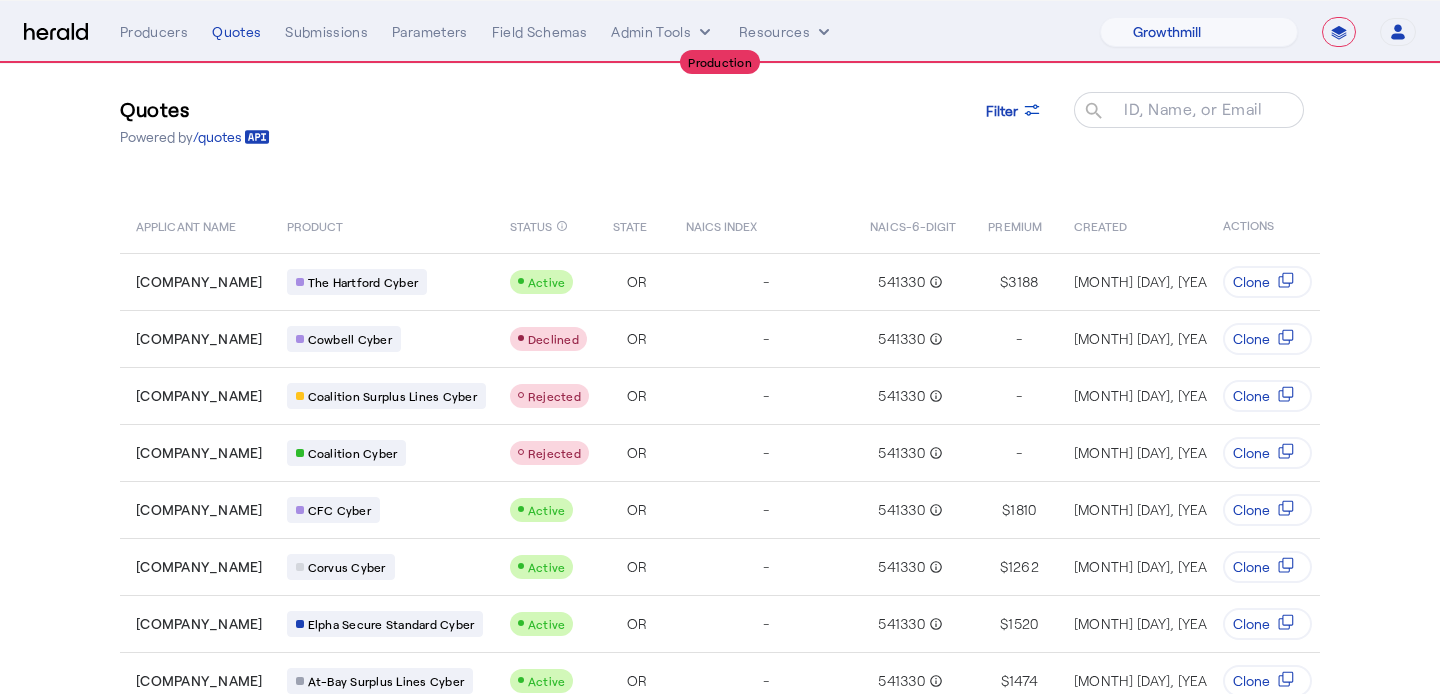 select on "*******" 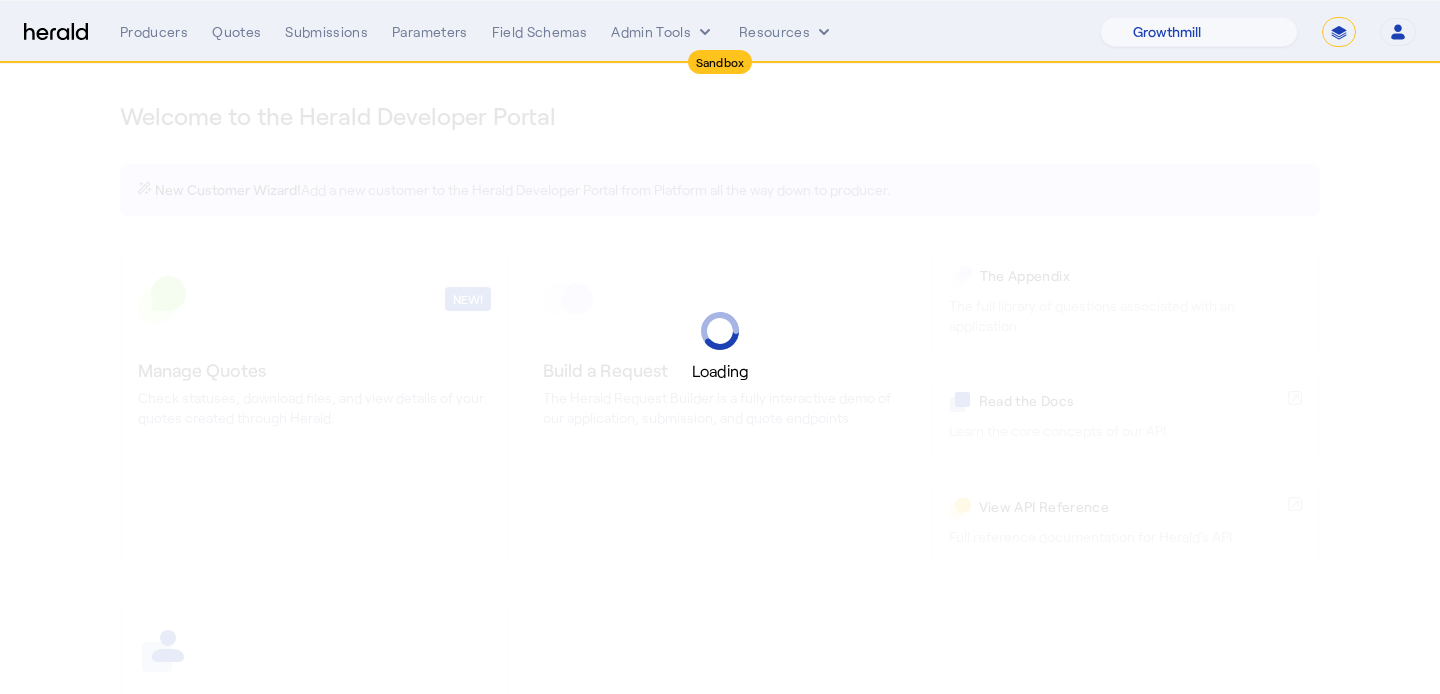 scroll, scrollTop: 0, scrollLeft: 0, axis: both 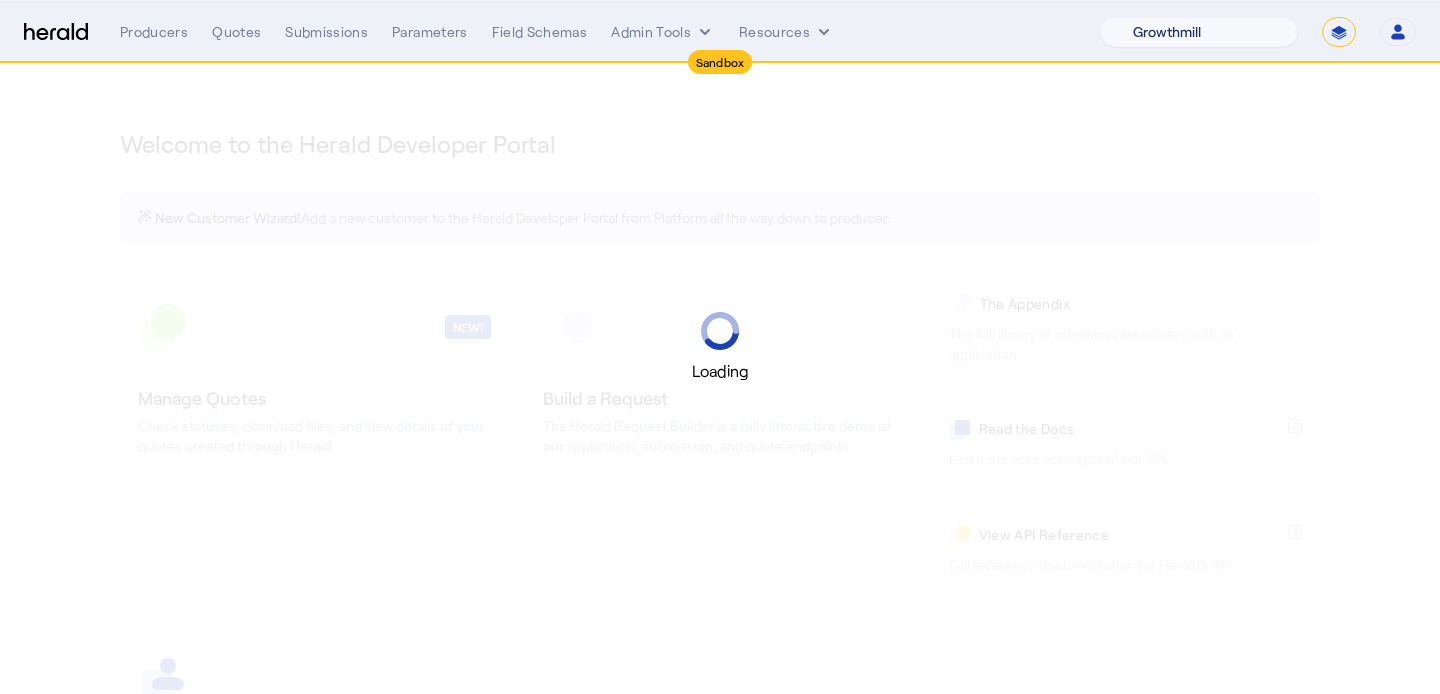 click on "1Fort   Billy   BindHQ   Bunker   CRC   Campus Coverage   Citadel   Fifthwall   Flow Specialty (Capitola)   Founder Shield   Growthmill   HIB Marketplace   HeraldAPI   Layr   Limit   Marsh   QuoteWell   Sayata Labs   Semsee   Stere   USI   Vouch   Zywave" at bounding box center (1199, 32) 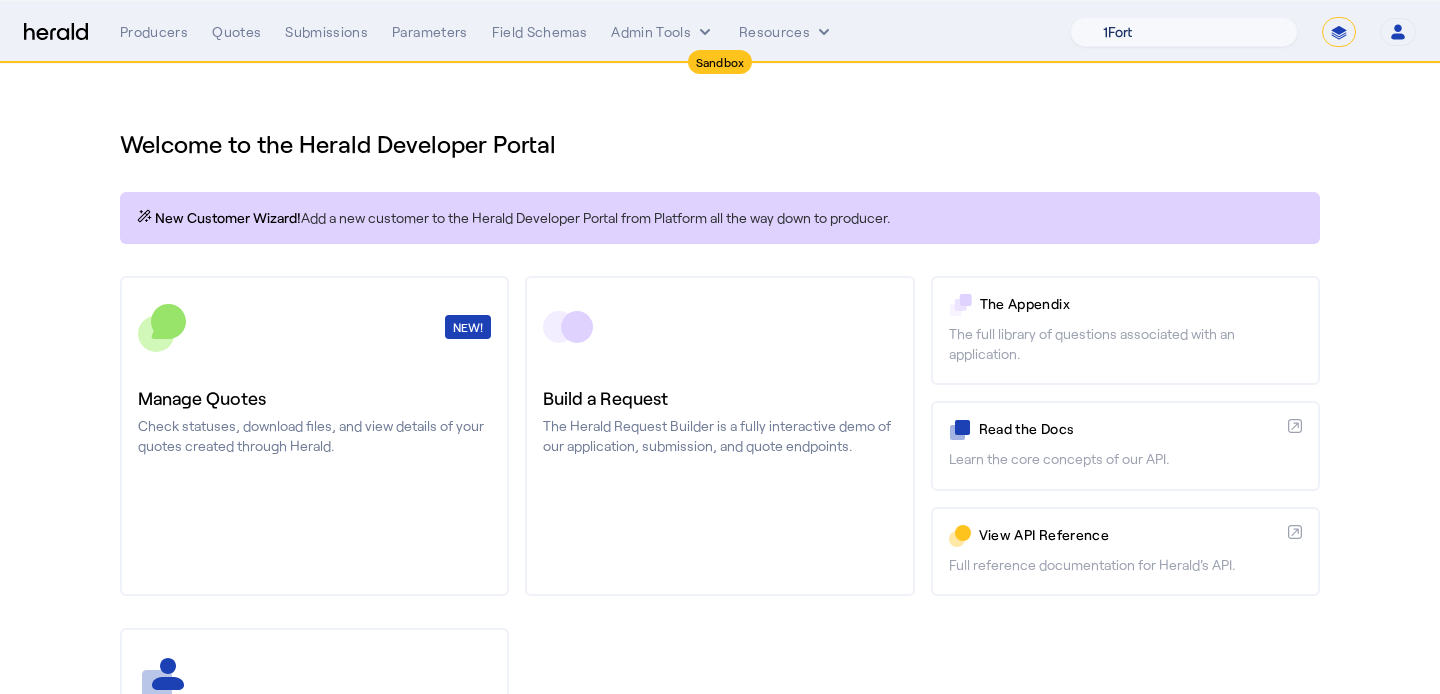 select on "pfm_1vyo_affinityrisk" 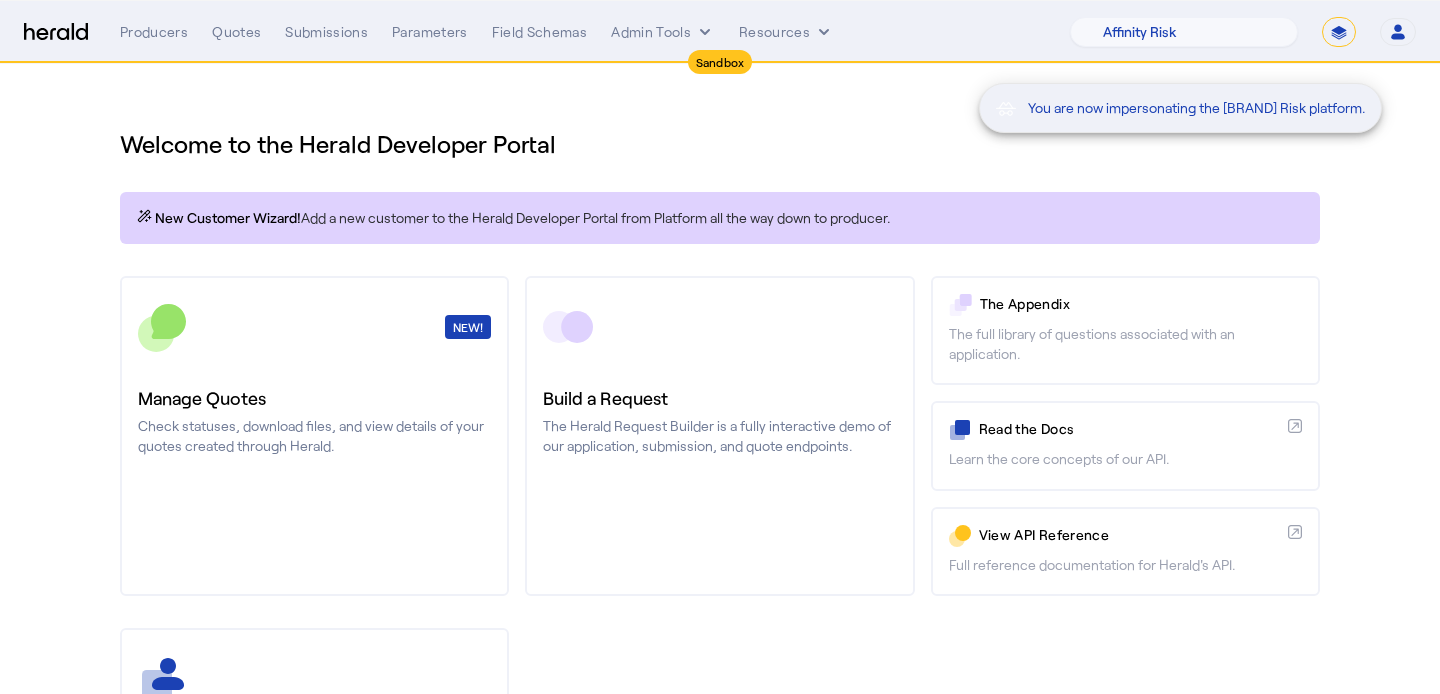 click on "You are now impersonating the Affinity Risk platform." at bounding box center [720, 347] 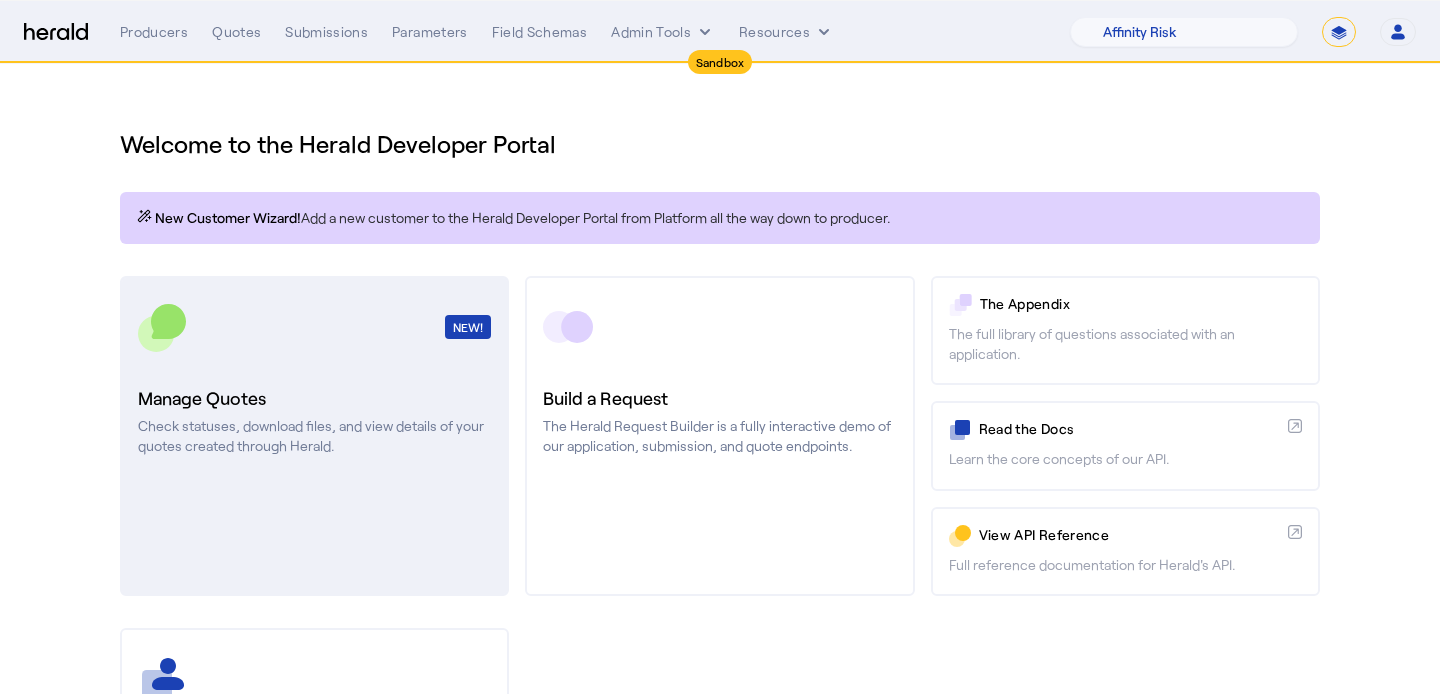 click on "Manage Quotes" 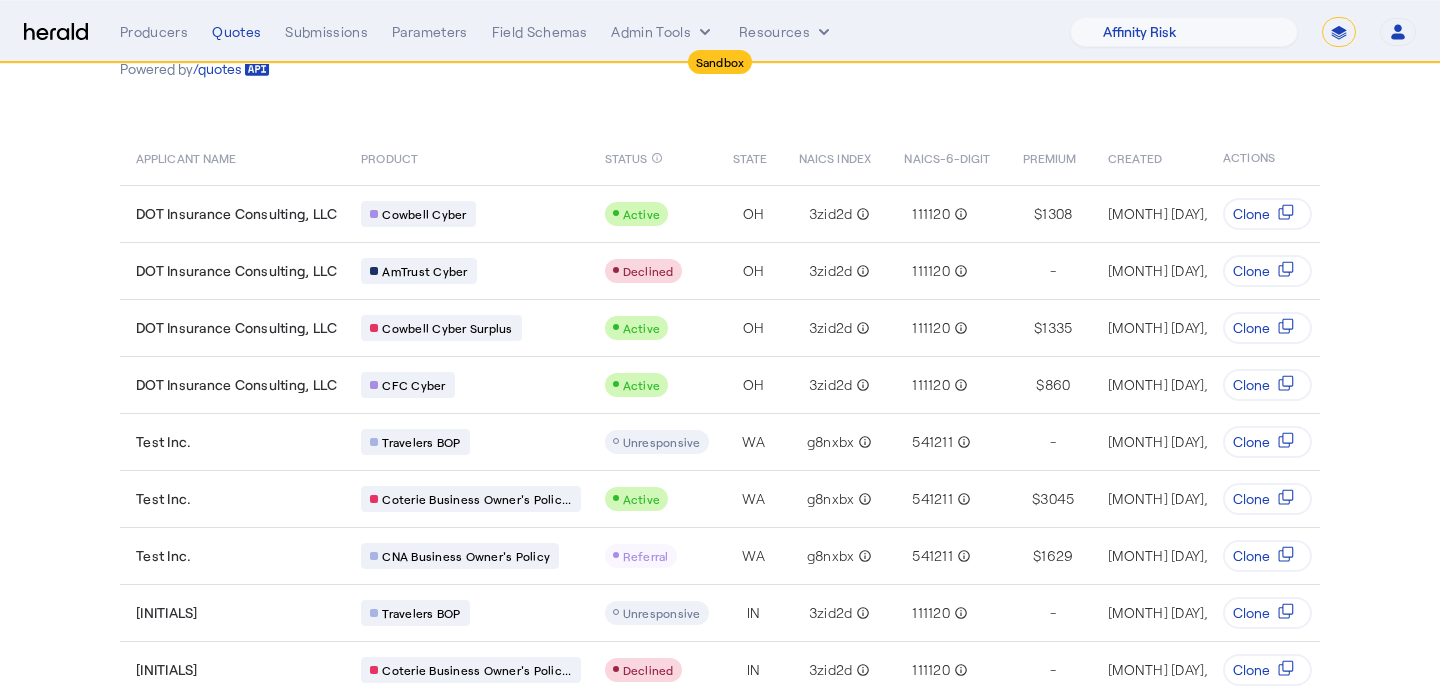 scroll, scrollTop: 106, scrollLeft: 0, axis: vertical 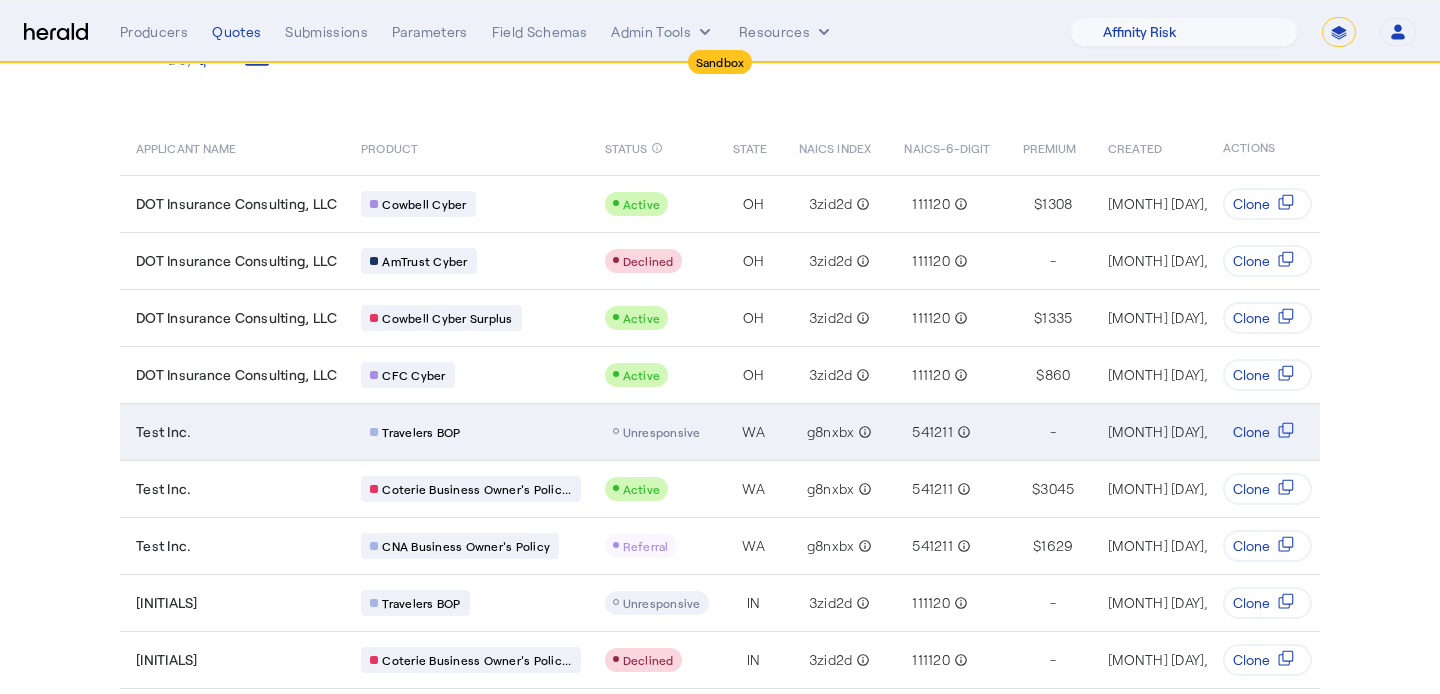 click on "Unresponsive" at bounding box center (662, 432) 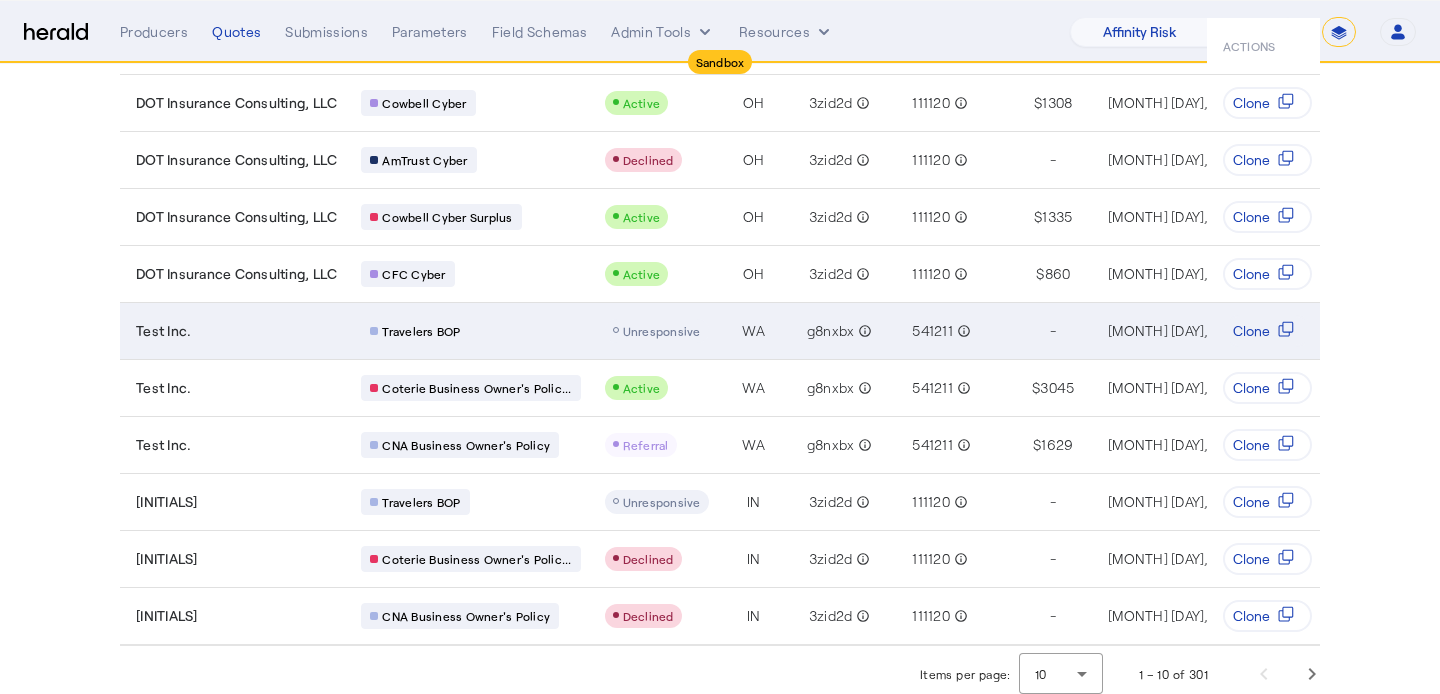 scroll, scrollTop: 212, scrollLeft: 0, axis: vertical 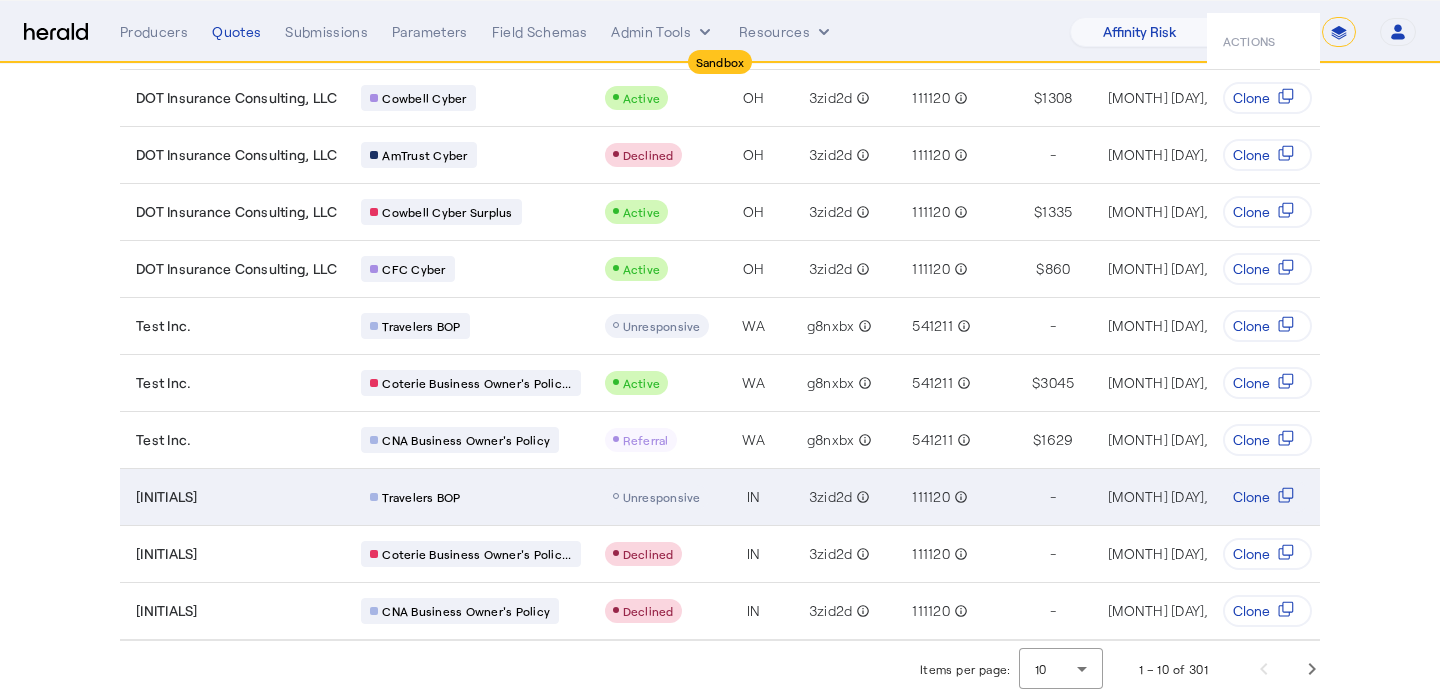 click on "Unresponsive" at bounding box center (653, 496) 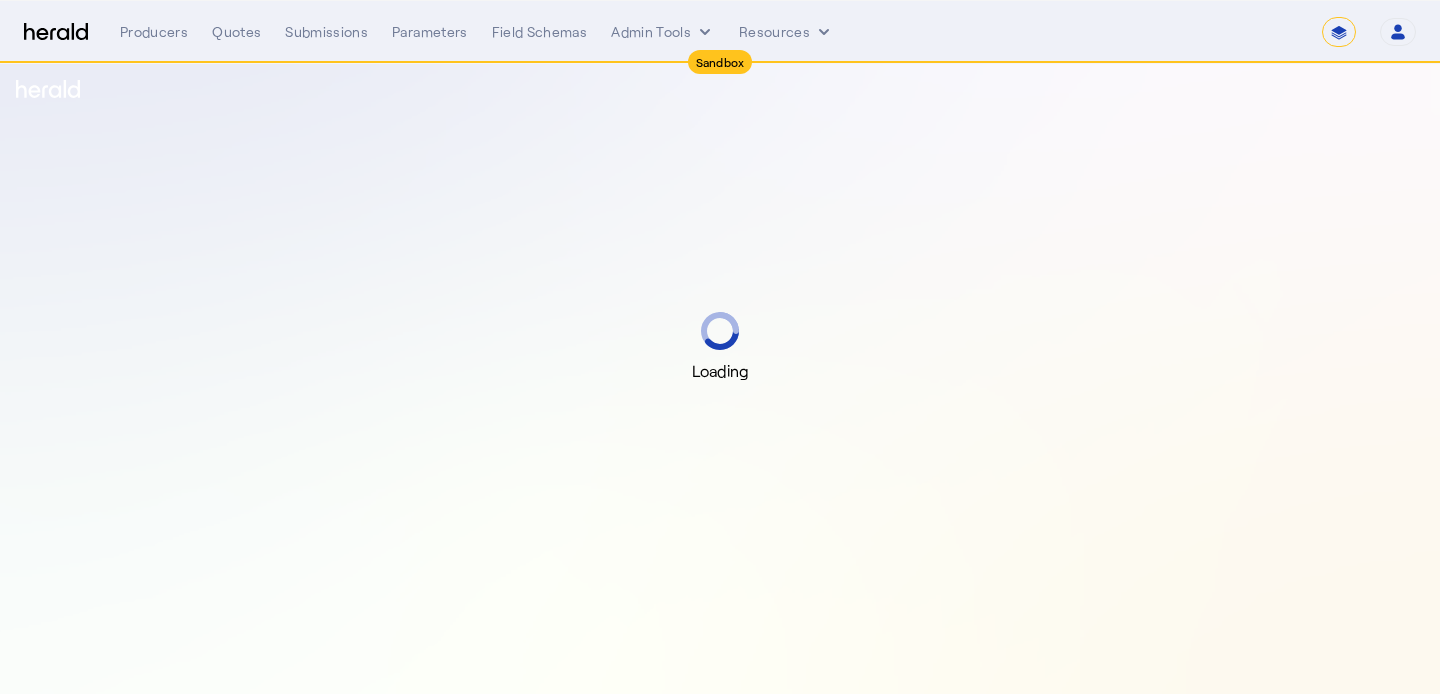 select on "*******" 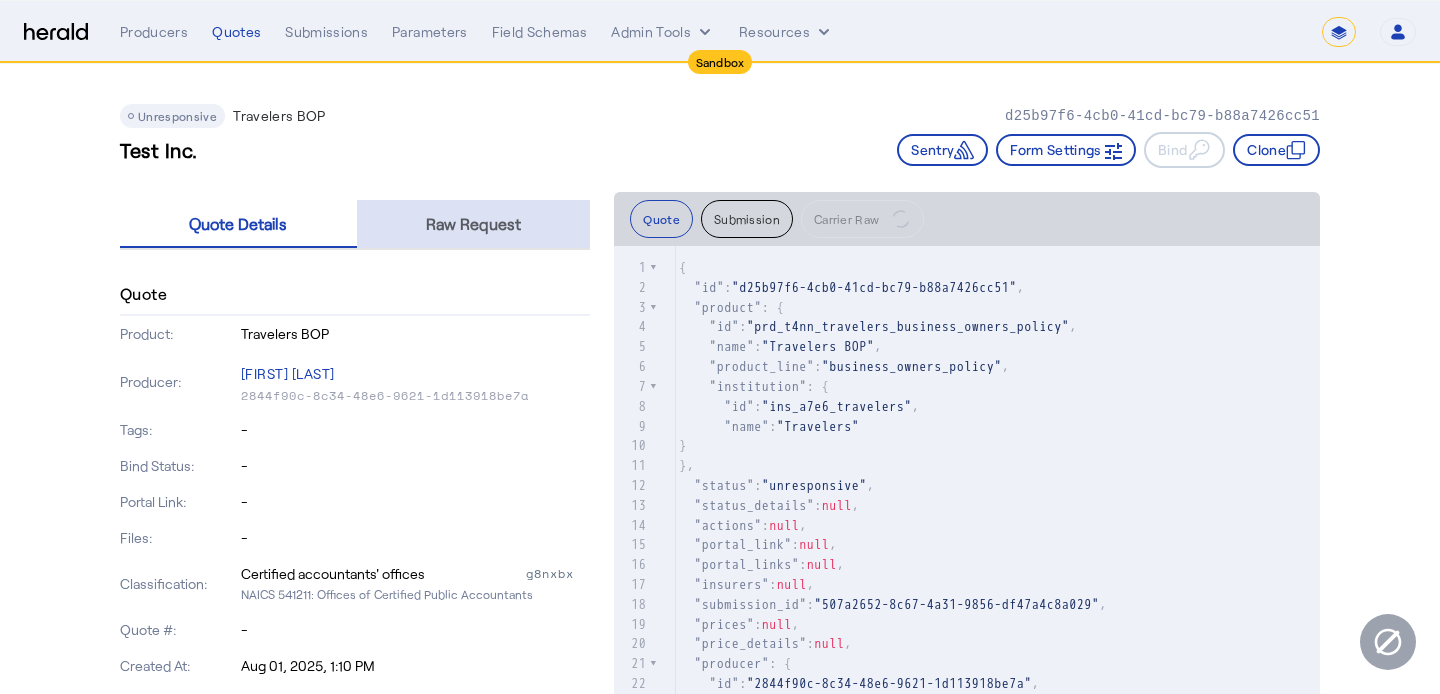 click on "Raw Request" at bounding box center (473, 224) 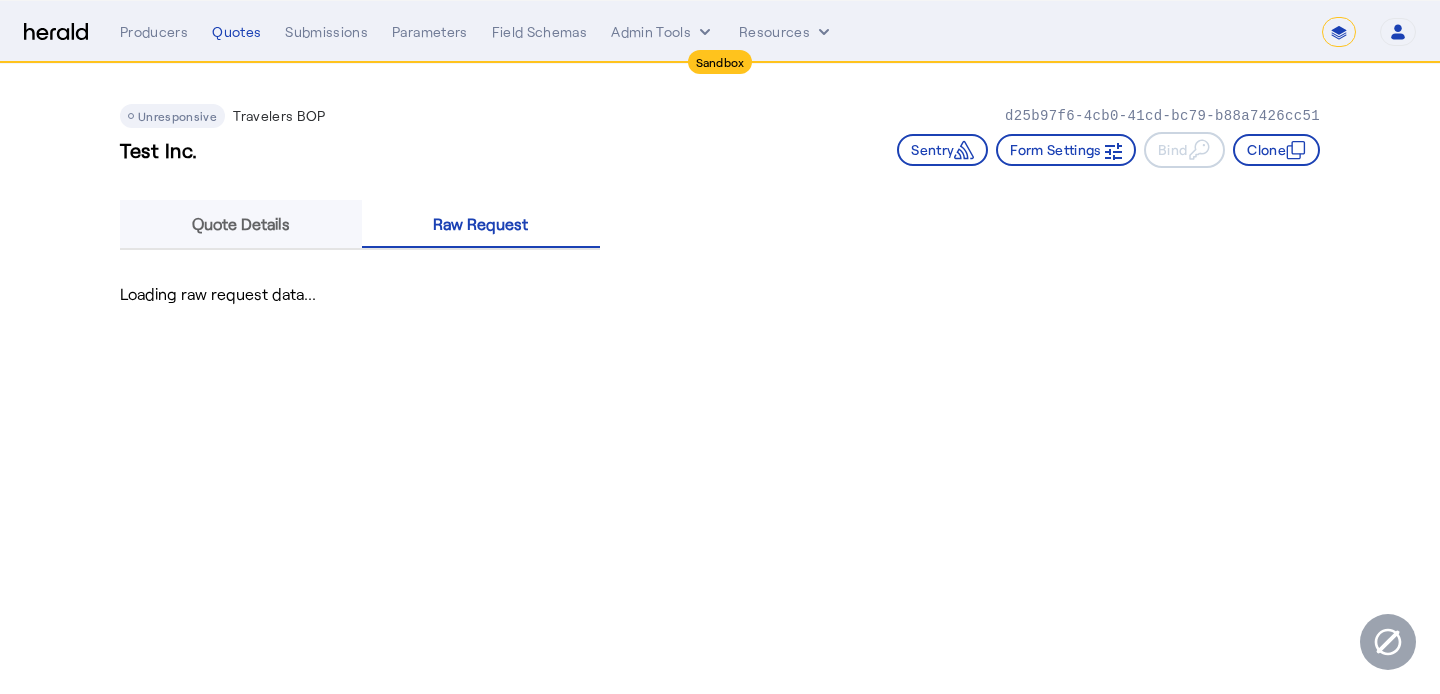 click on "Quote Details" at bounding box center [241, 224] 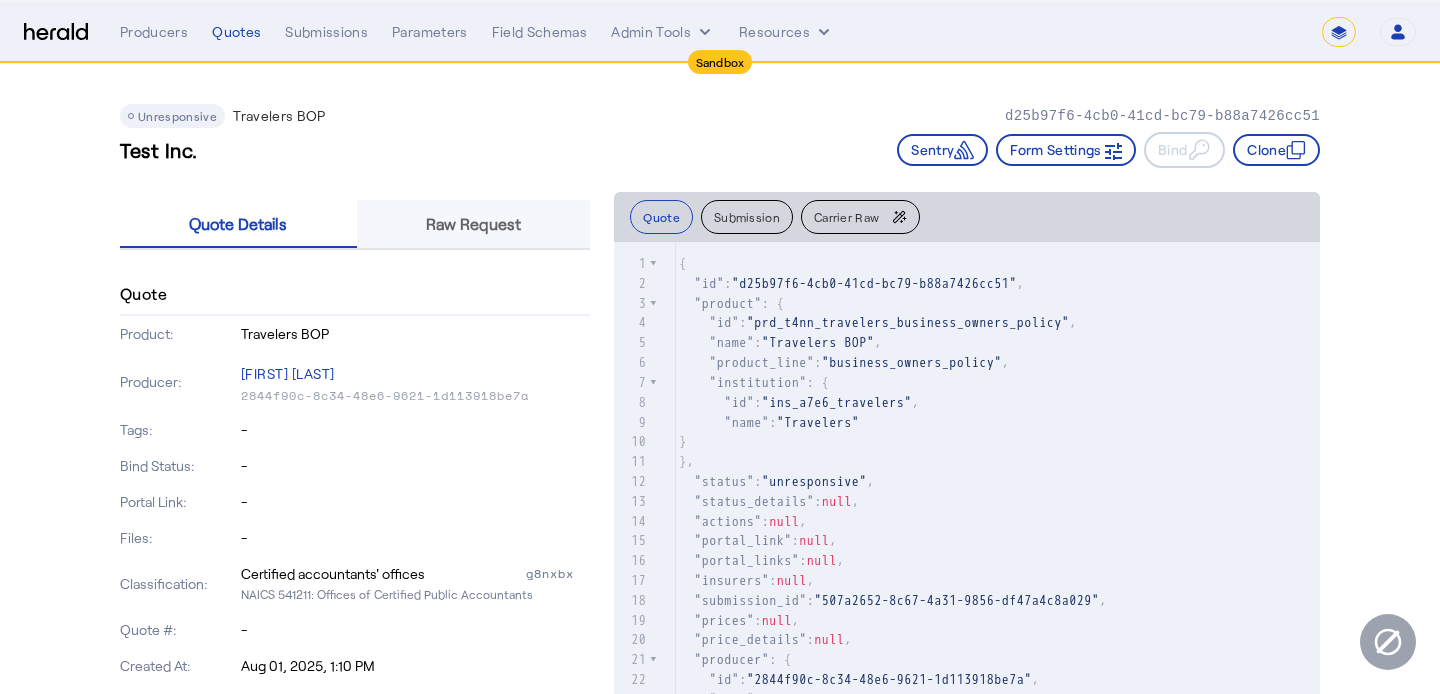 click on "Raw Request" at bounding box center (473, 224) 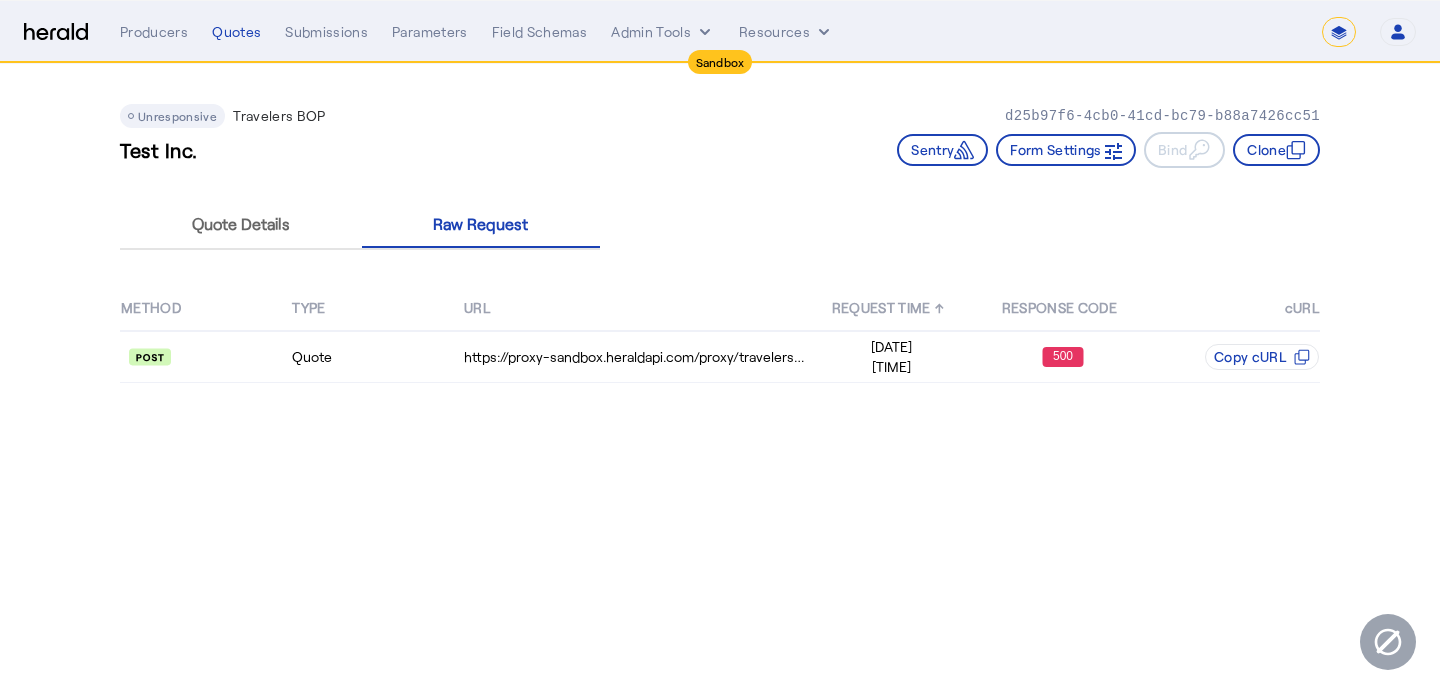 click on "Quote Details Raw Request" 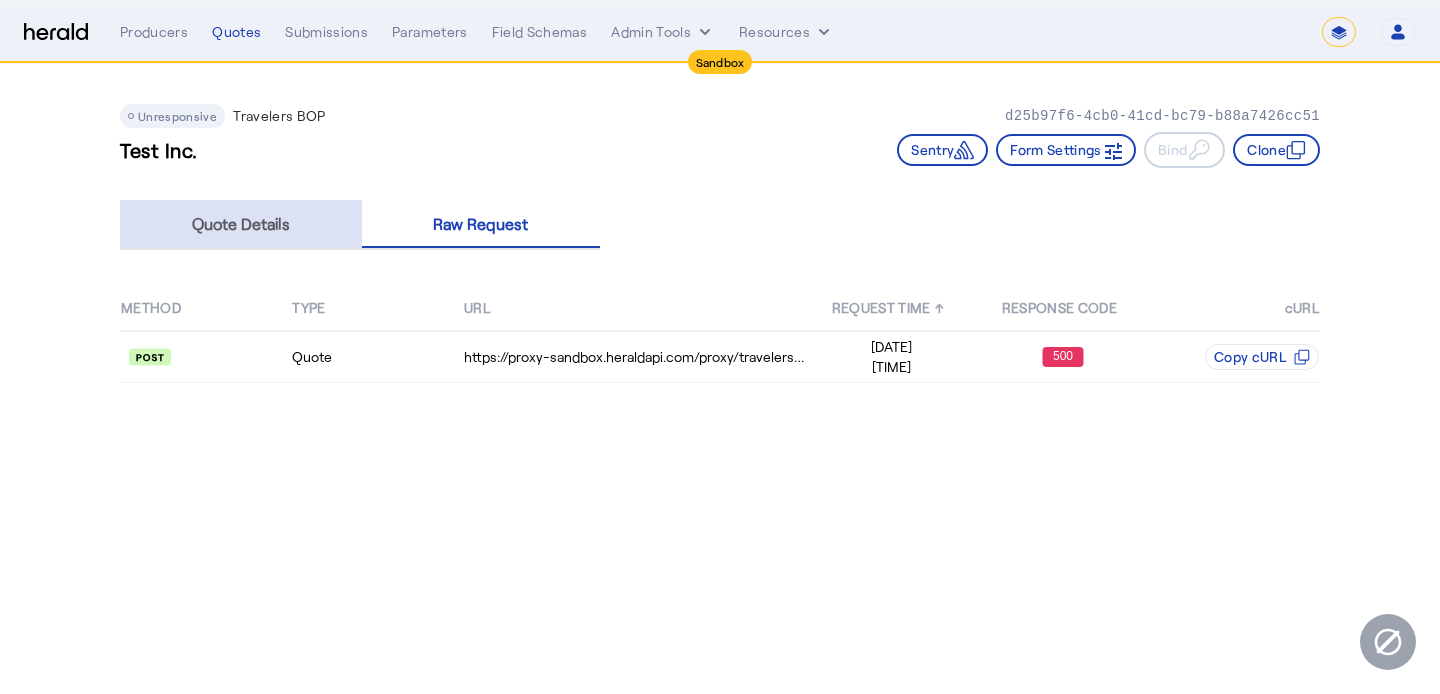 click on "Quote Details" at bounding box center (241, 224) 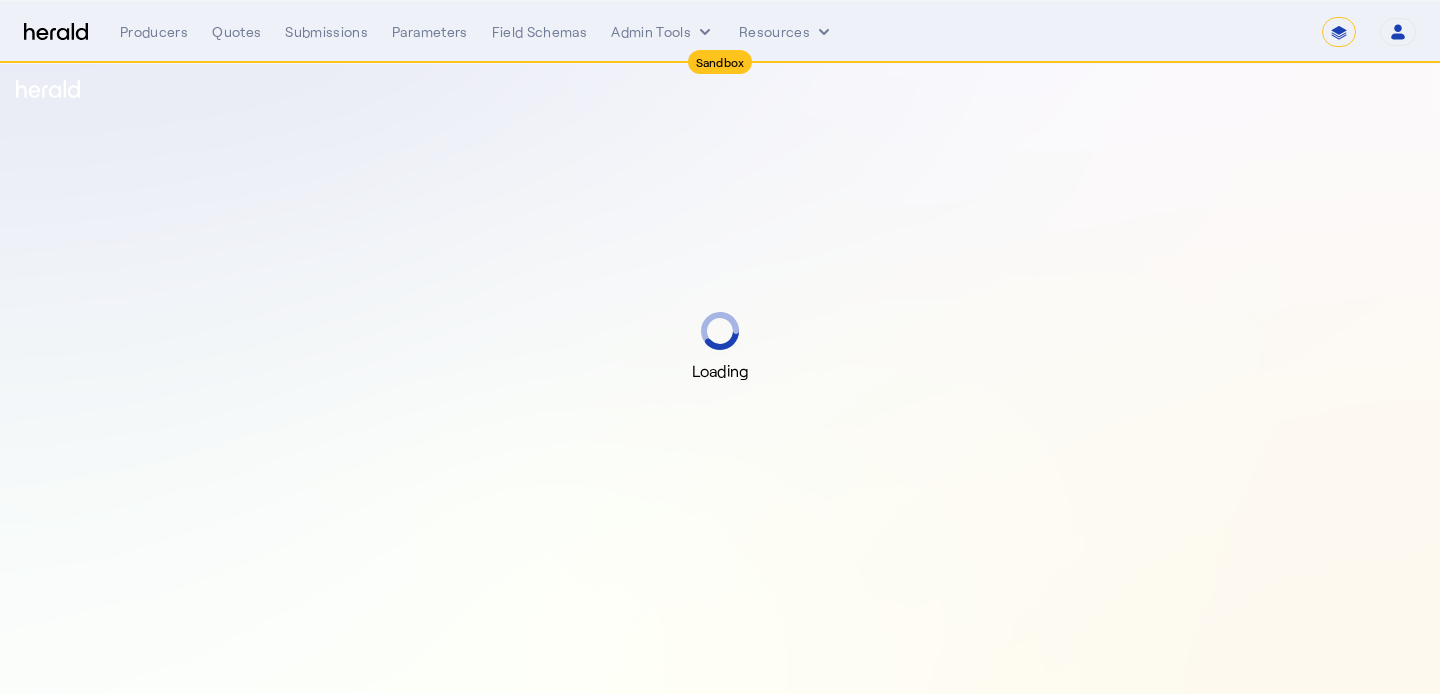 select on "*******" 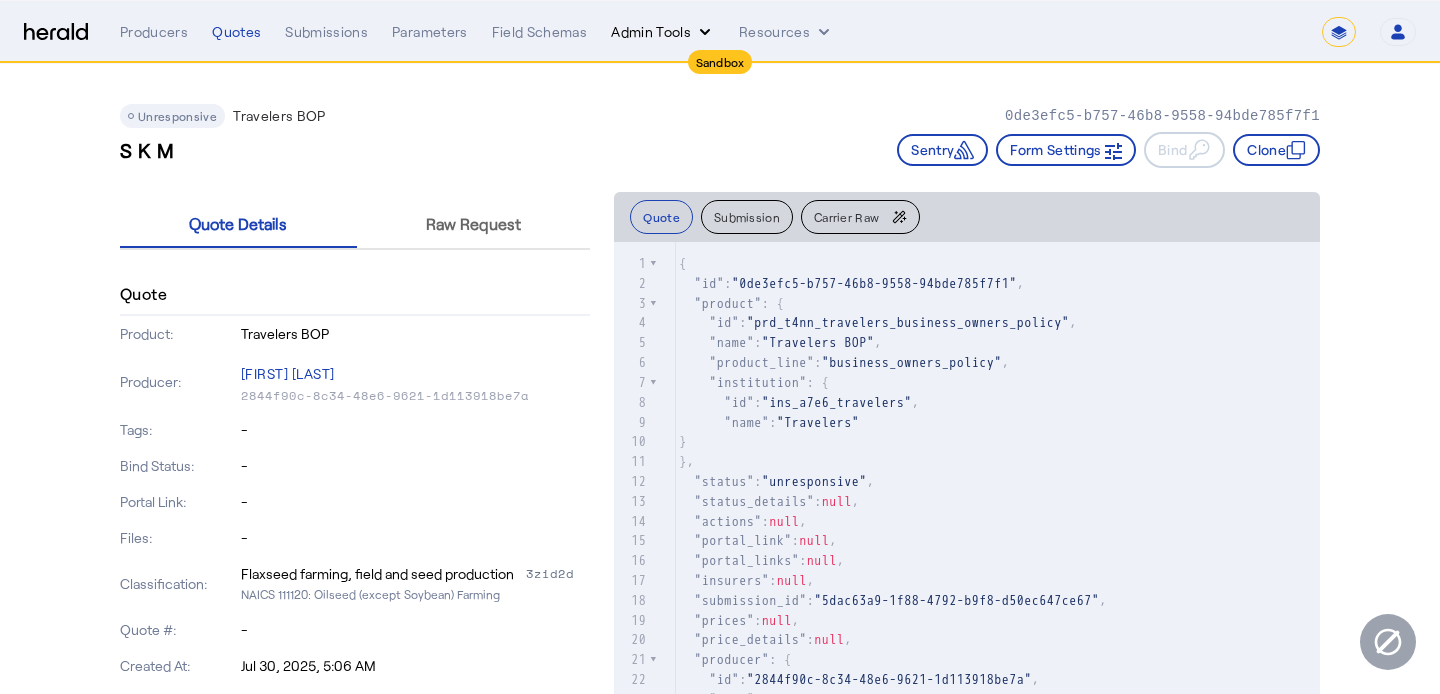 click on "Admin Tools" at bounding box center (663, 32) 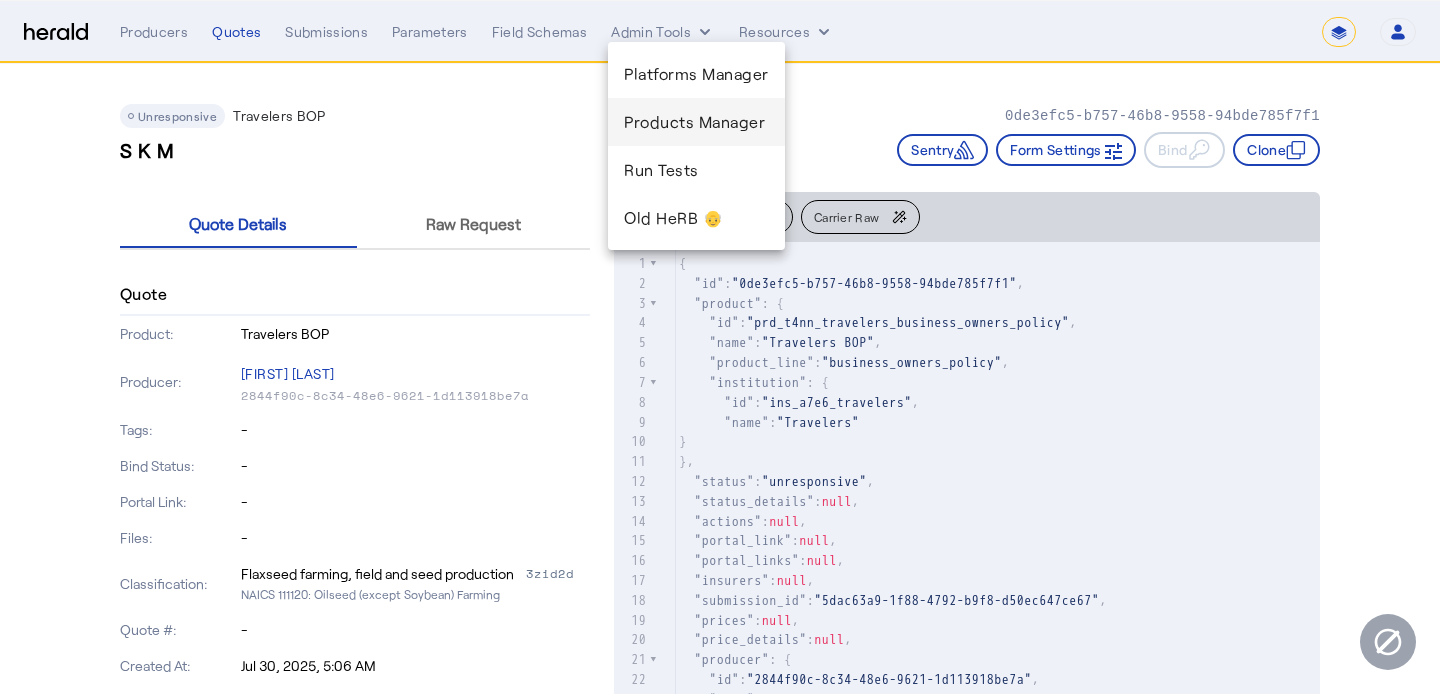 click on "Products Manager" at bounding box center [696, 122] 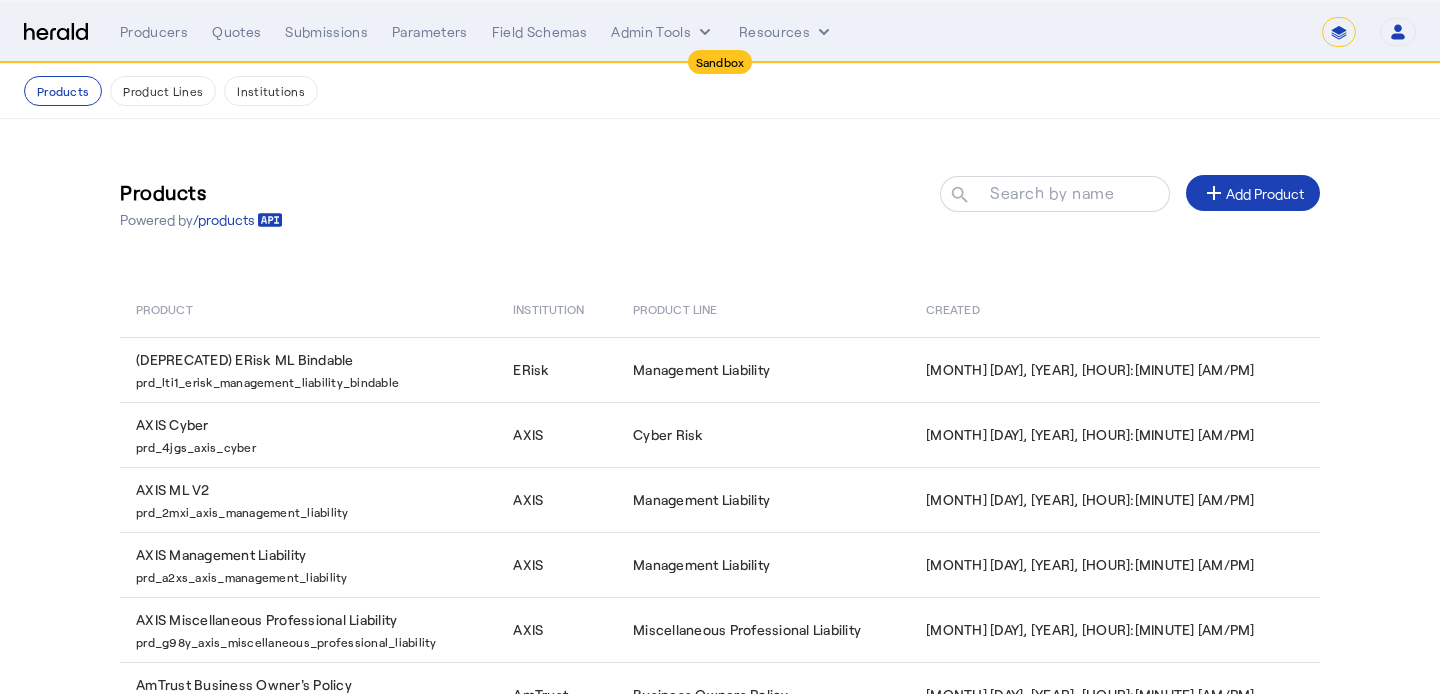 click on "Search by name" at bounding box center (1064, 193) 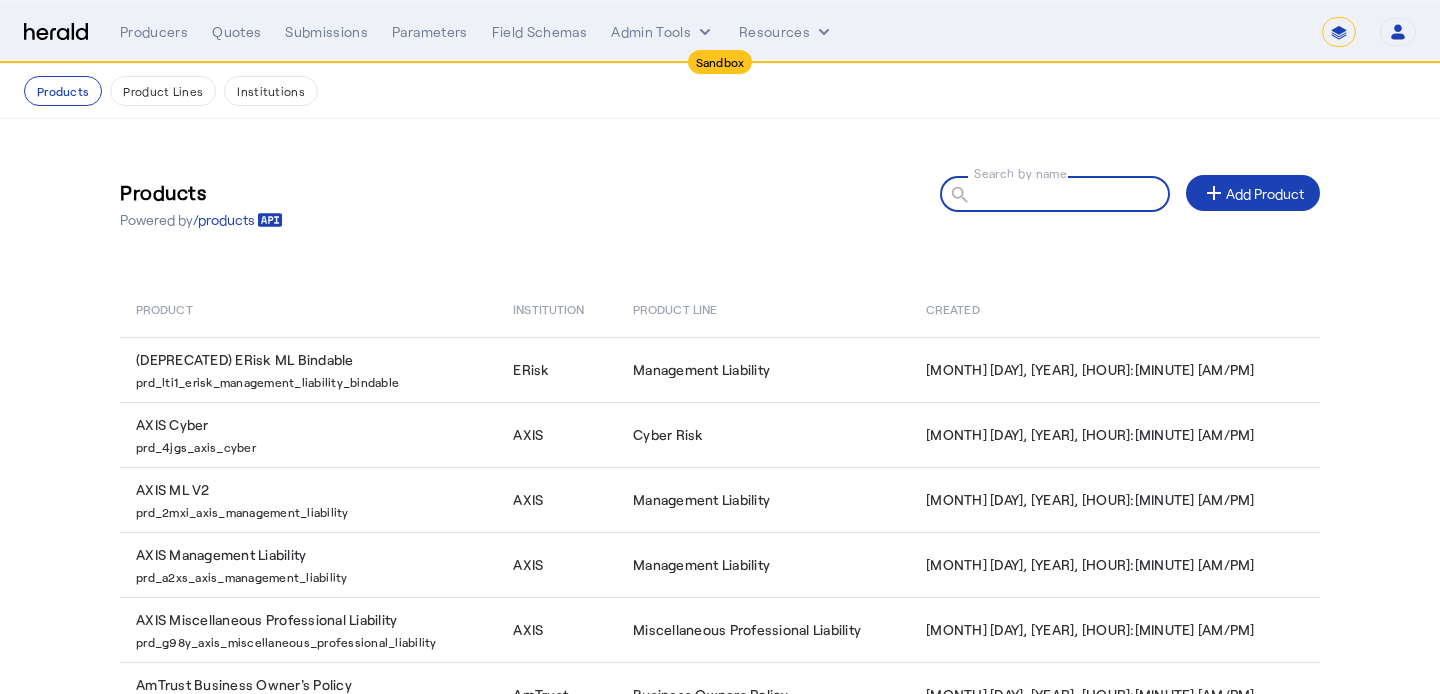 click on "Search by name" at bounding box center (1064, 193) 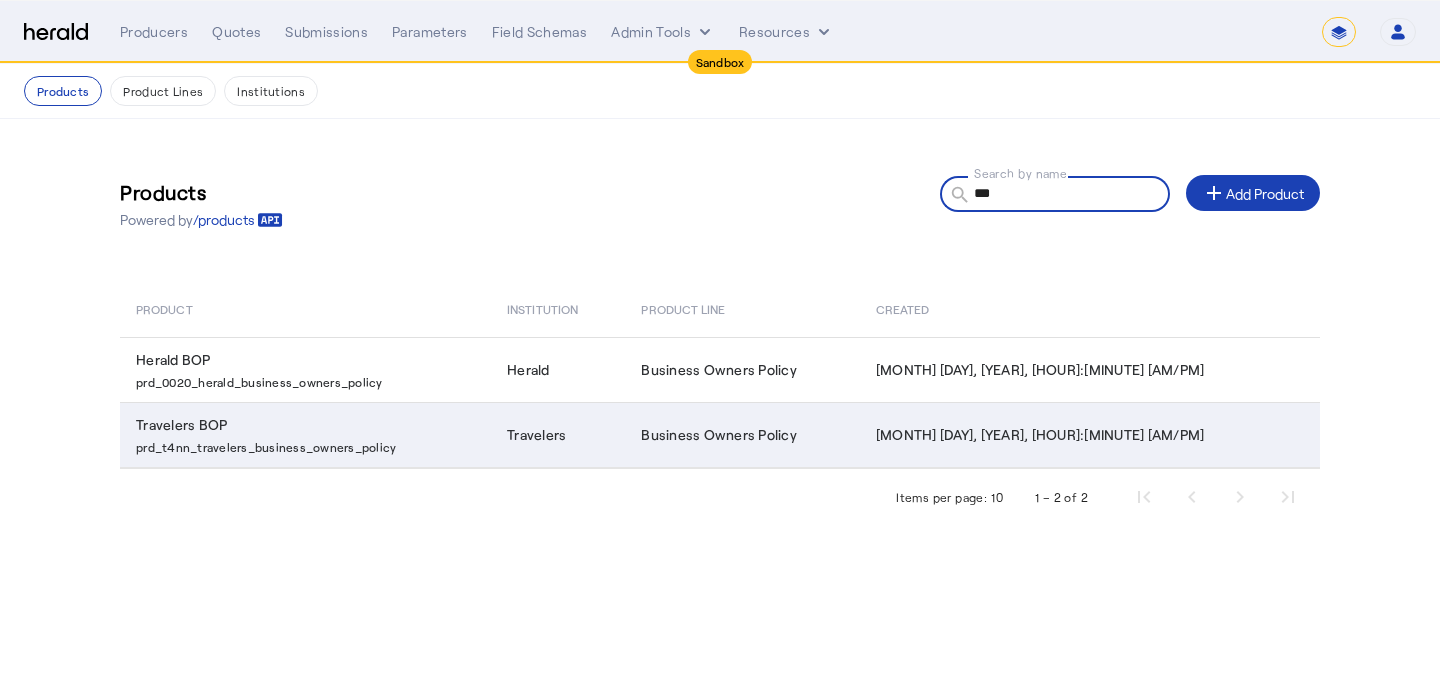 type on "***" 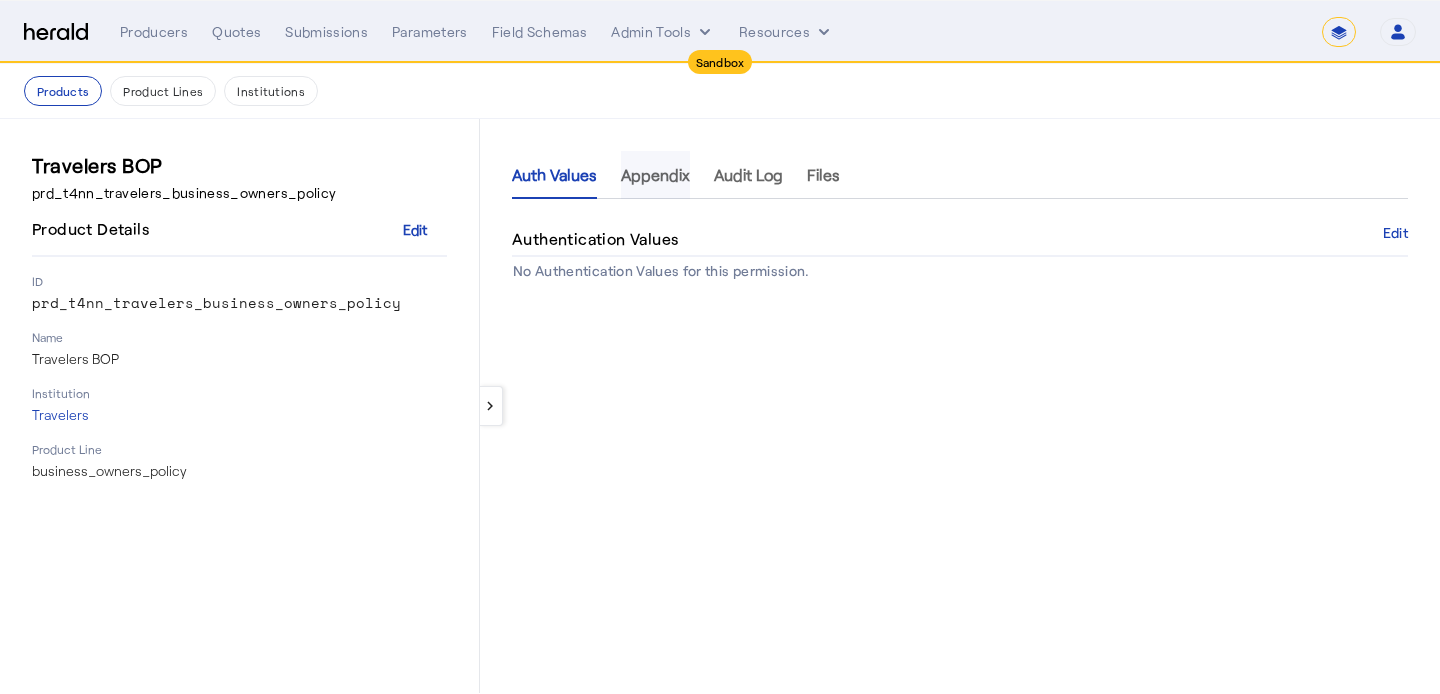 click on "Appendix" at bounding box center (655, 175) 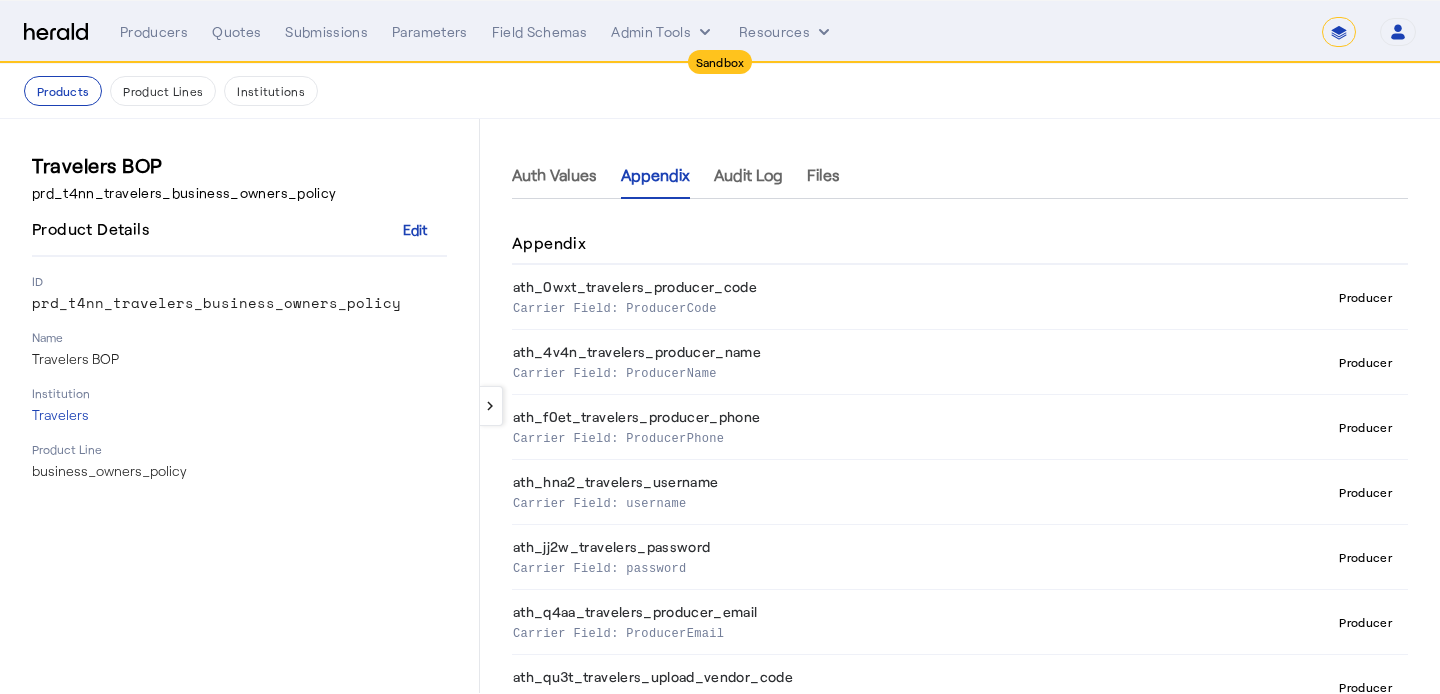 click on "Auth Values   Appendix   Audit Log   Files" 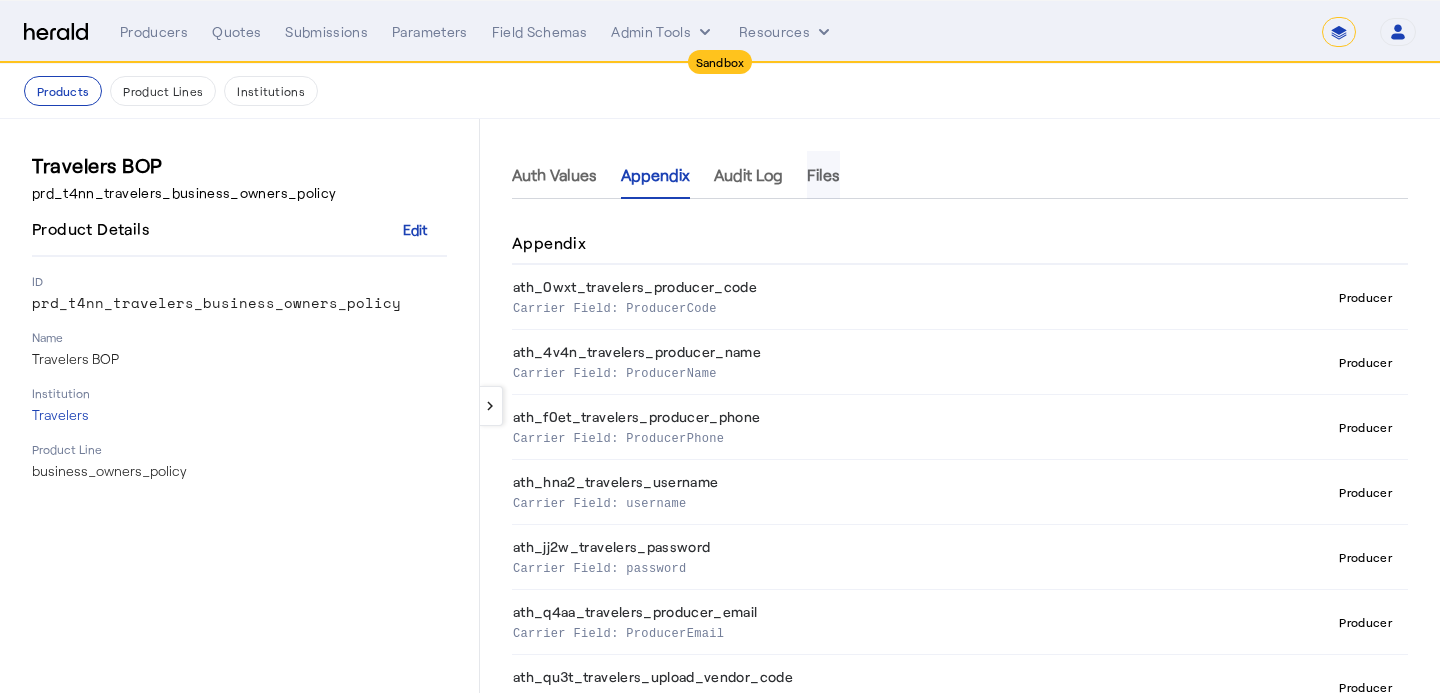 click on "Files" at bounding box center (823, 175) 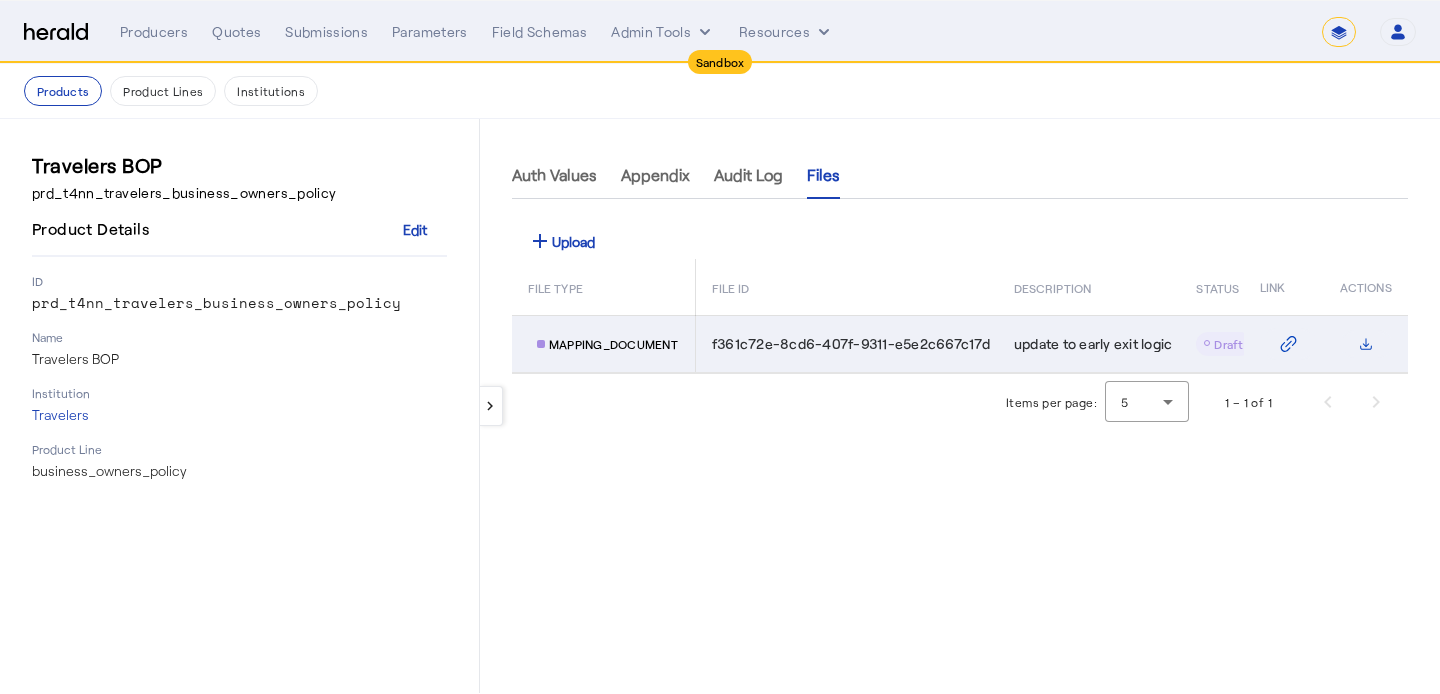 click 